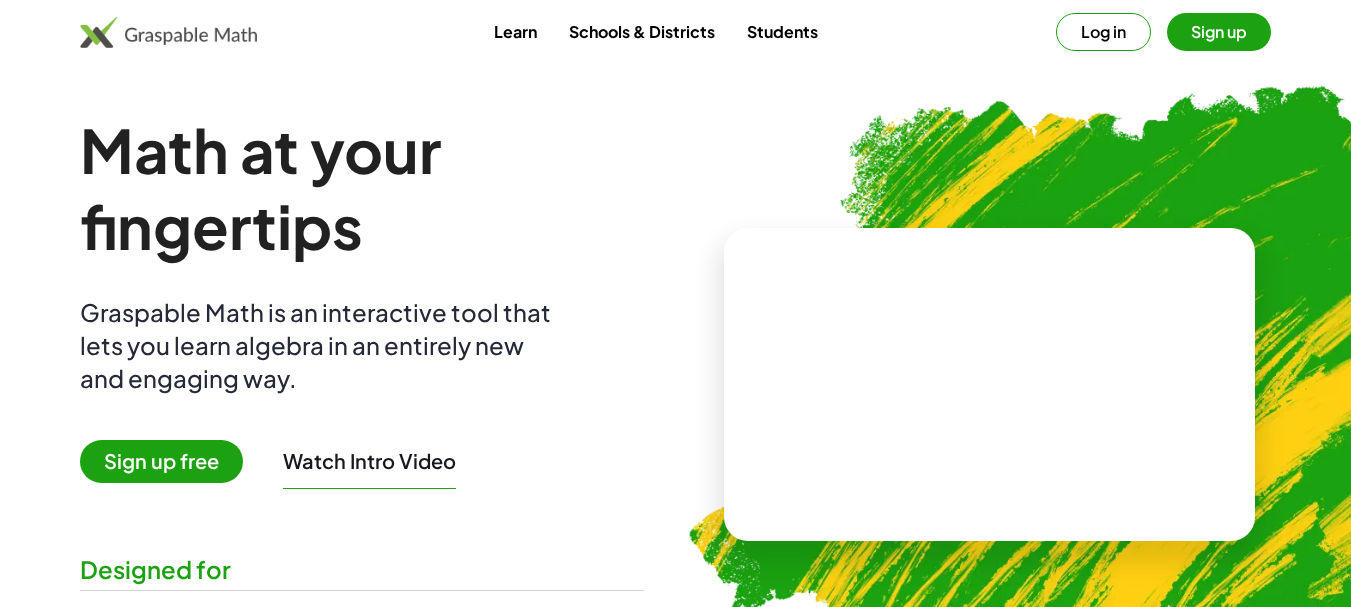 scroll, scrollTop: 0, scrollLeft: 0, axis: both 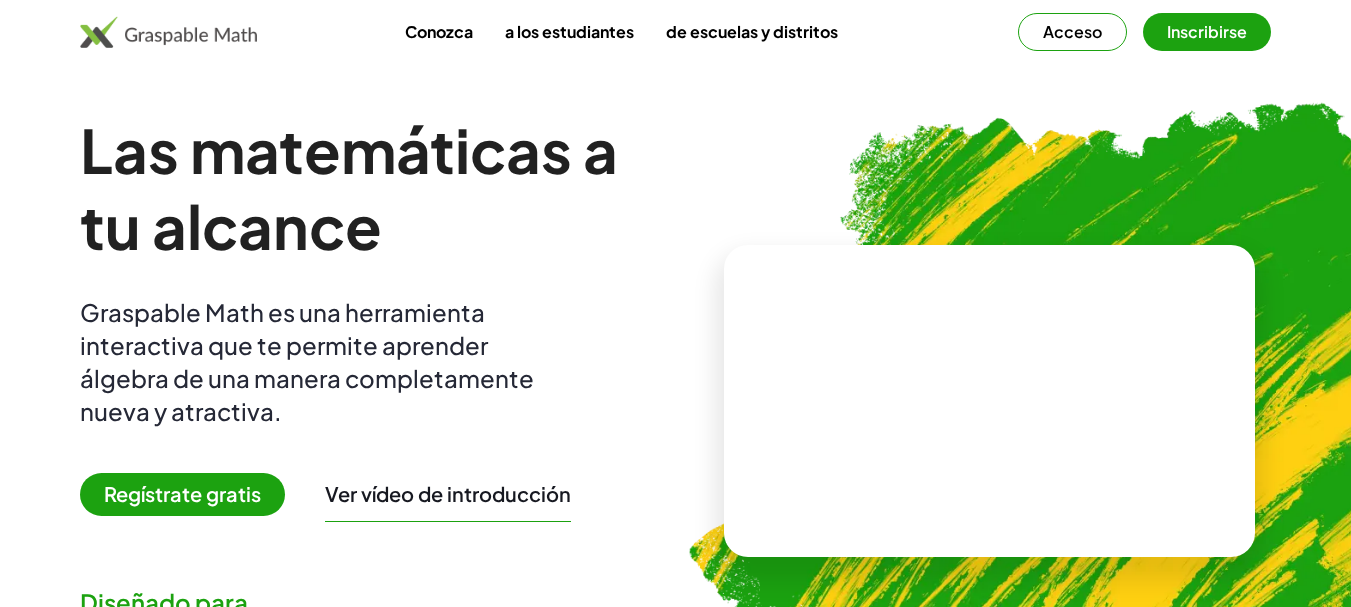 click on "Regístrate gratis" at bounding box center [182, 493] 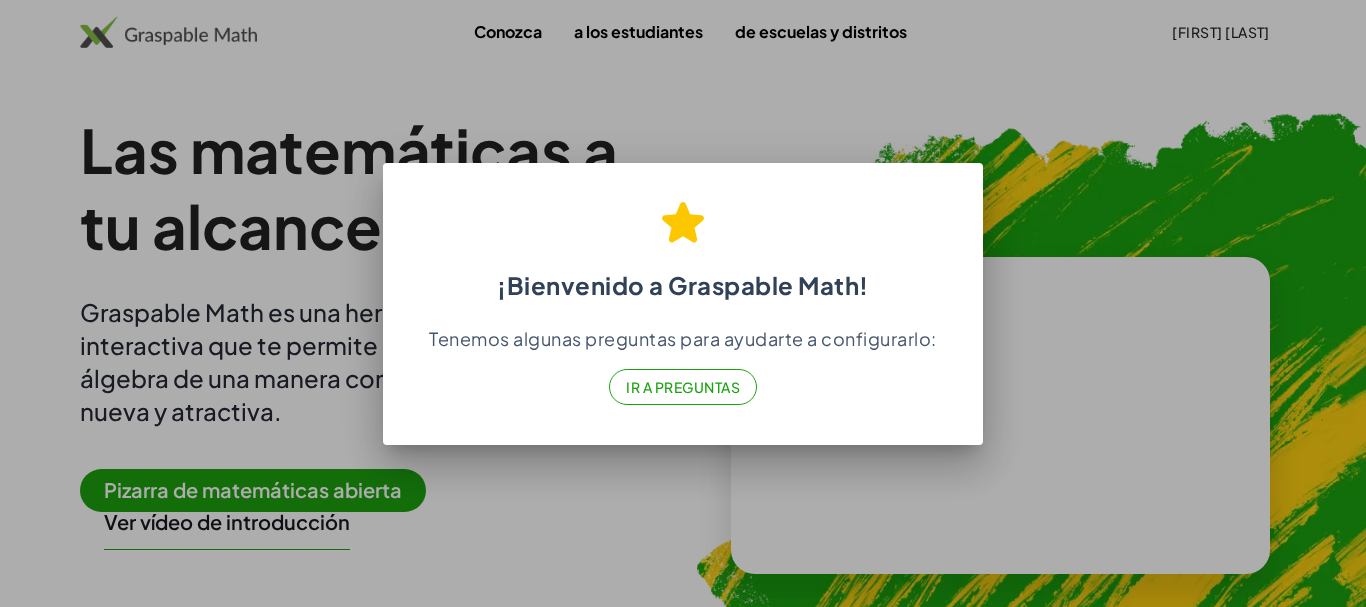 click on "Ir a Preguntas" at bounding box center [683, 387] 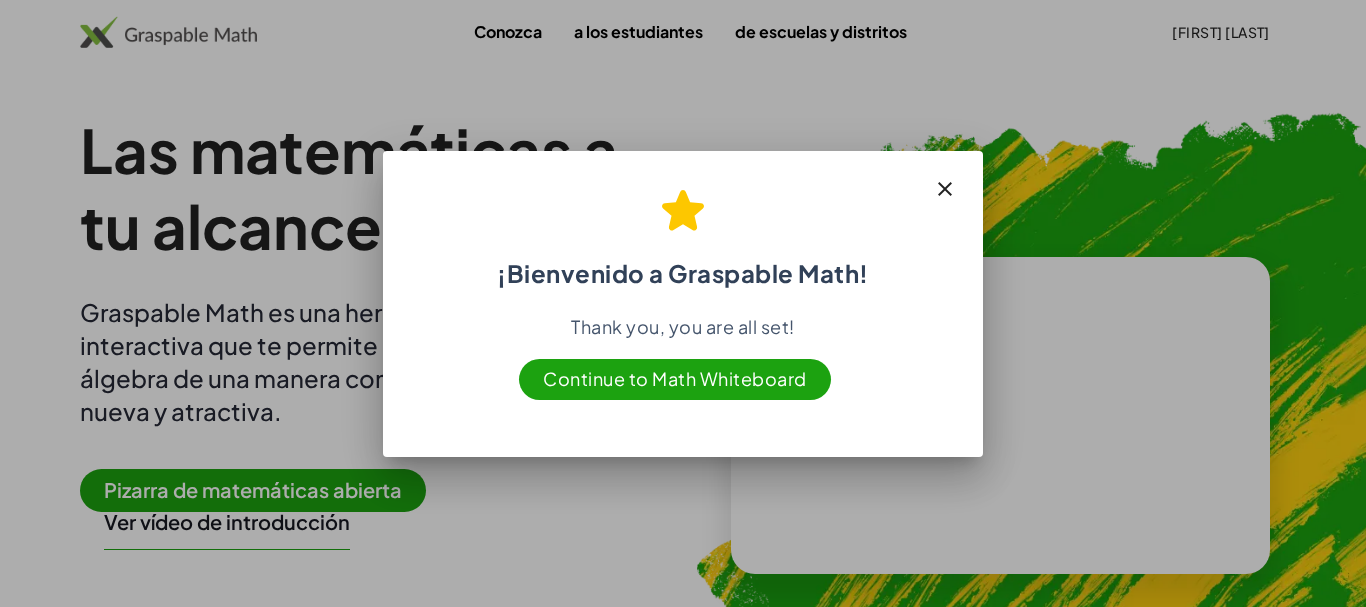 click on "Continue to Math Whiteboard" at bounding box center [675, 379] 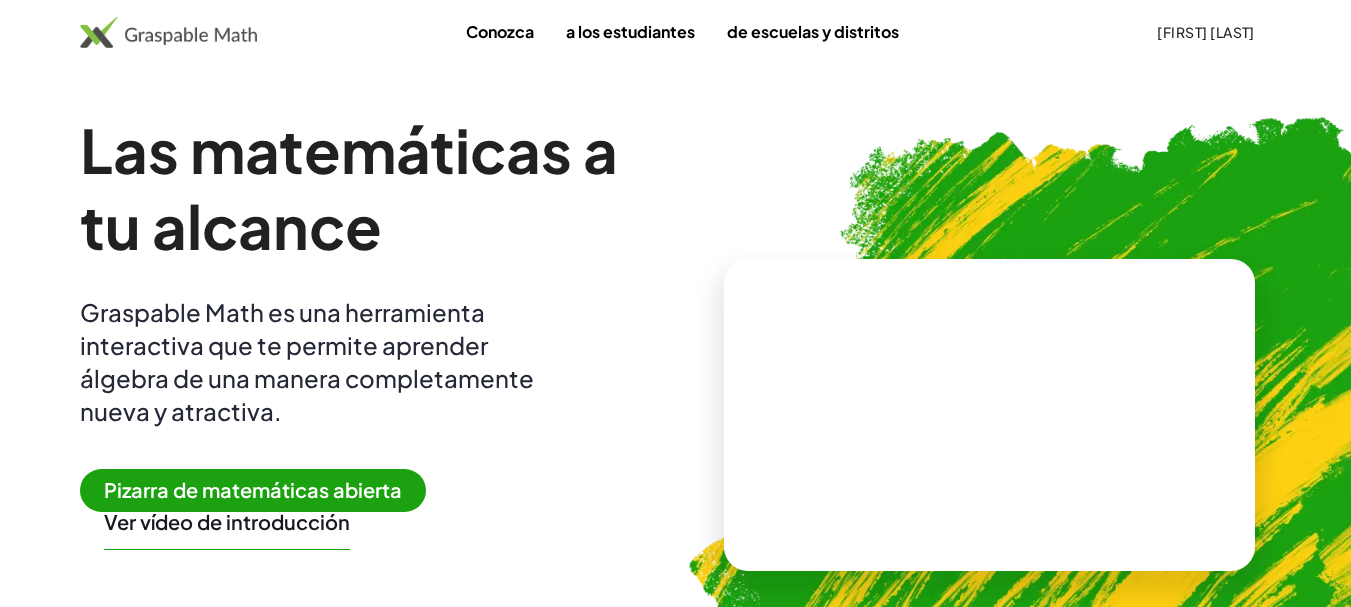 scroll, scrollTop: 100, scrollLeft: 0, axis: vertical 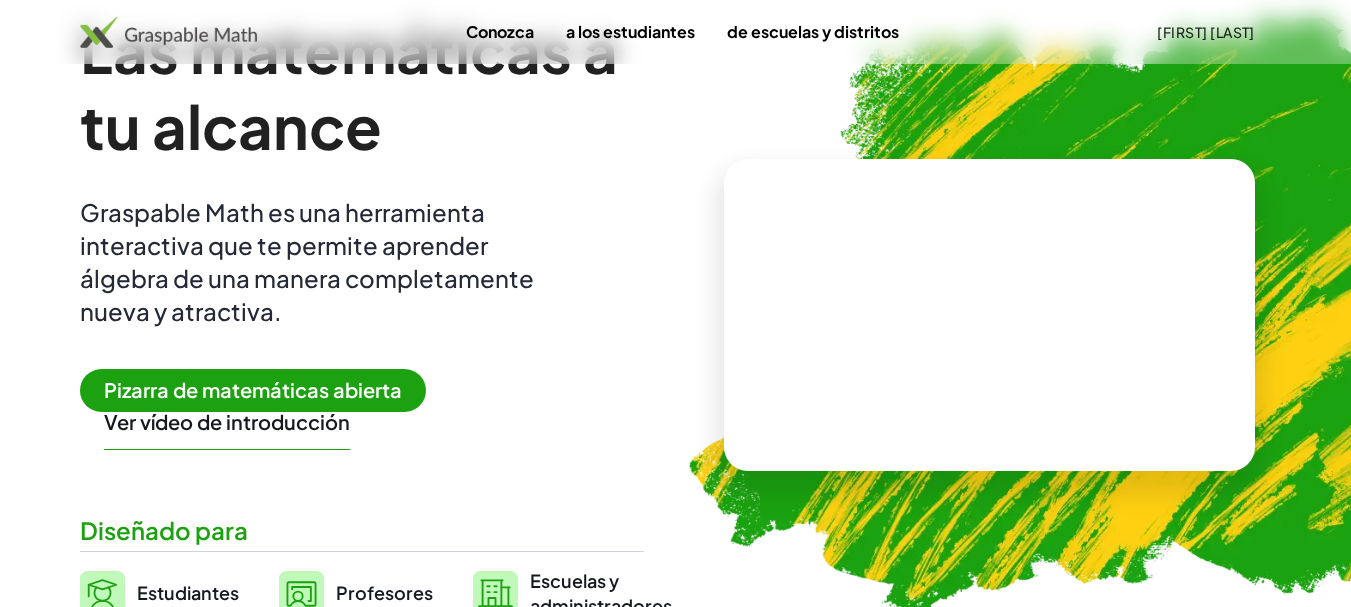 click on "Ver vídeo de introducción" at bounding box center (227, 421) 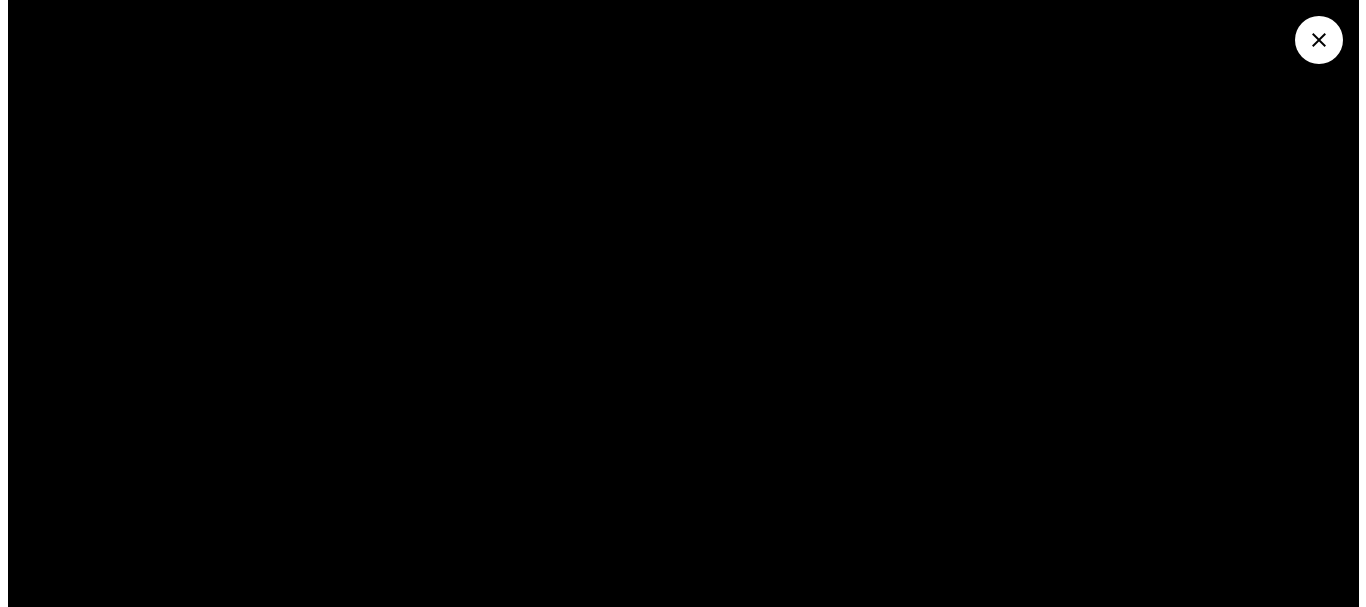 scroll, scrollTop: 0, scrollLeft: 0, axis: both 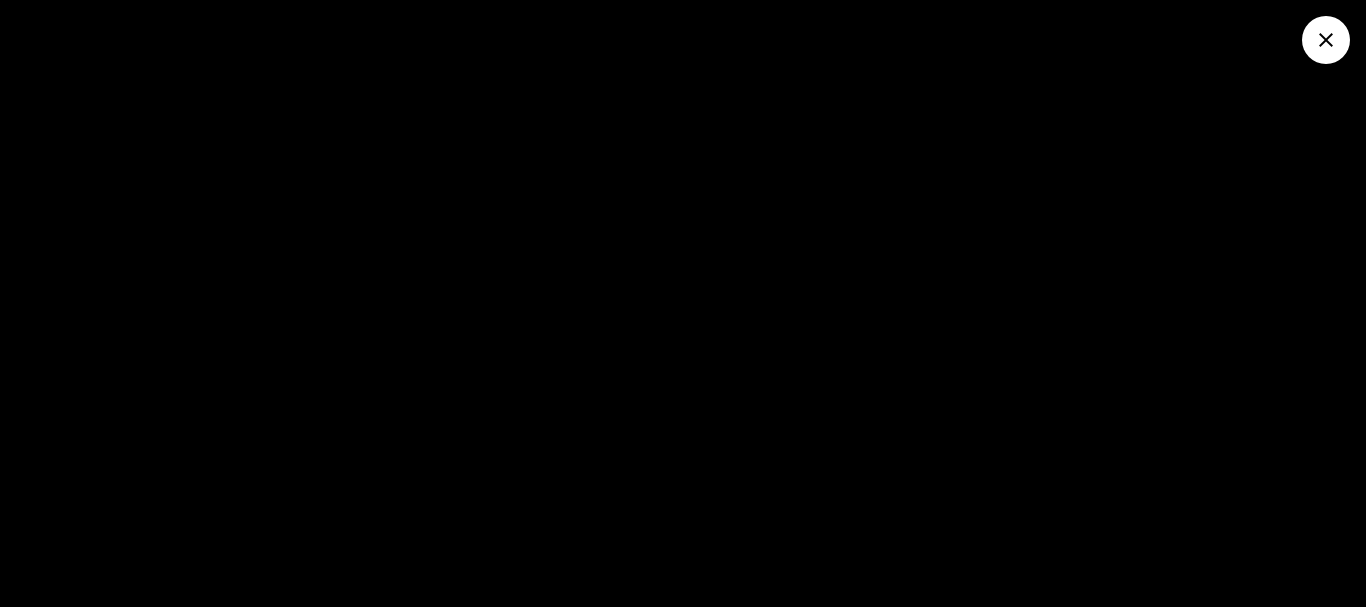 click 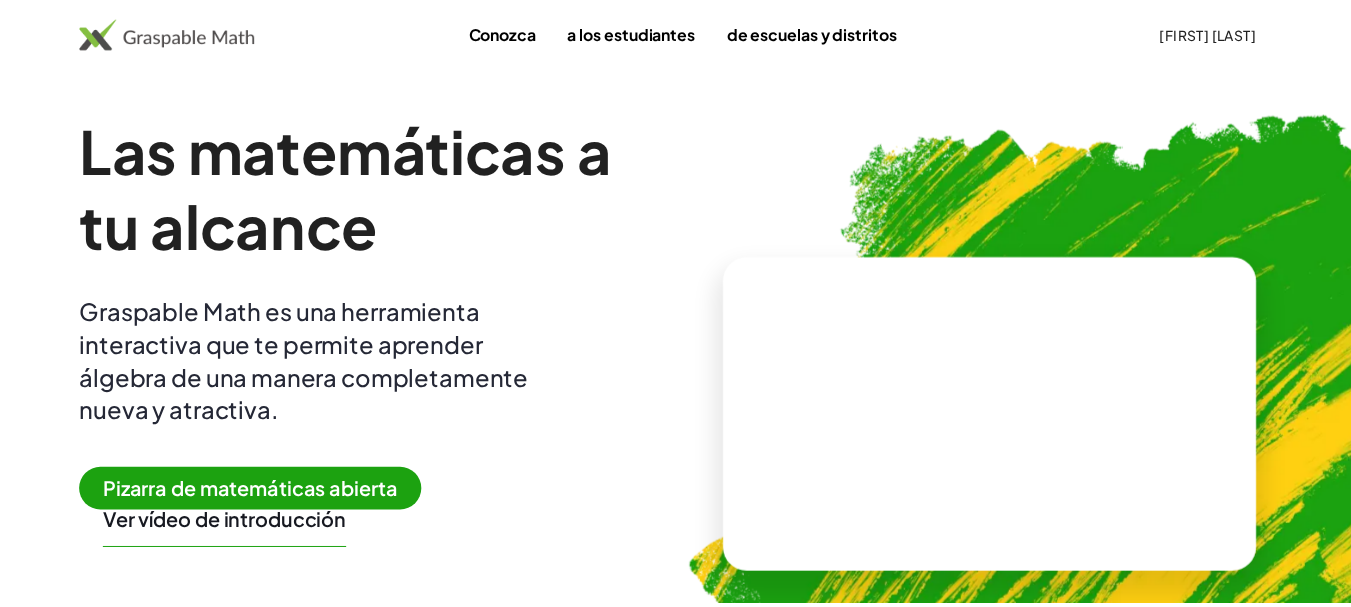 scroll, scrollTop: 100, scrollLeft: 0, axis: vertical 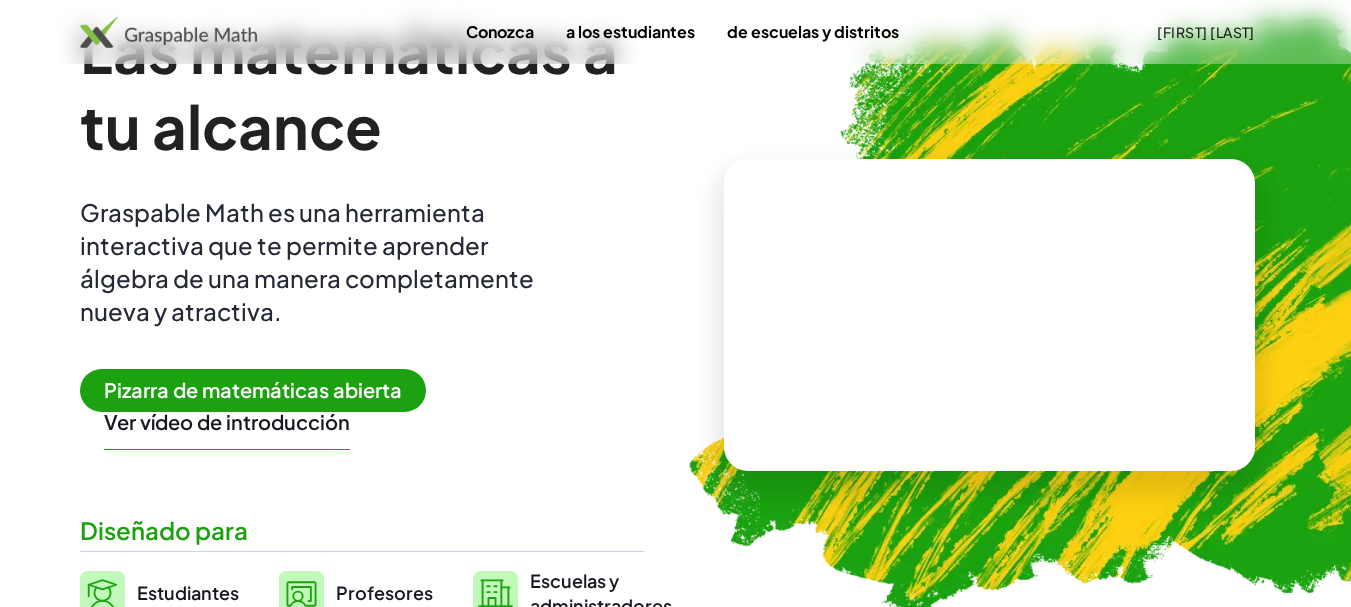 click on "Pizarra de matemáticas abierta" at bounding box center (253, 389) 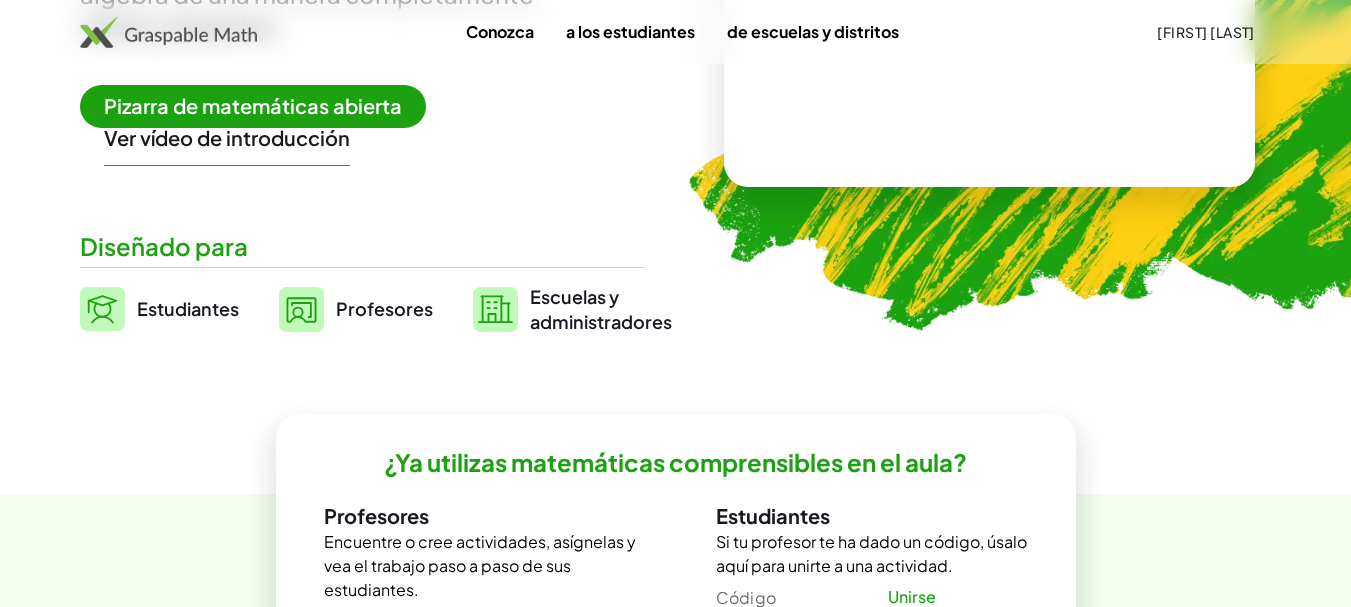 scroll, scrollTop: 100, scrollLeft: 0, axis: vertical 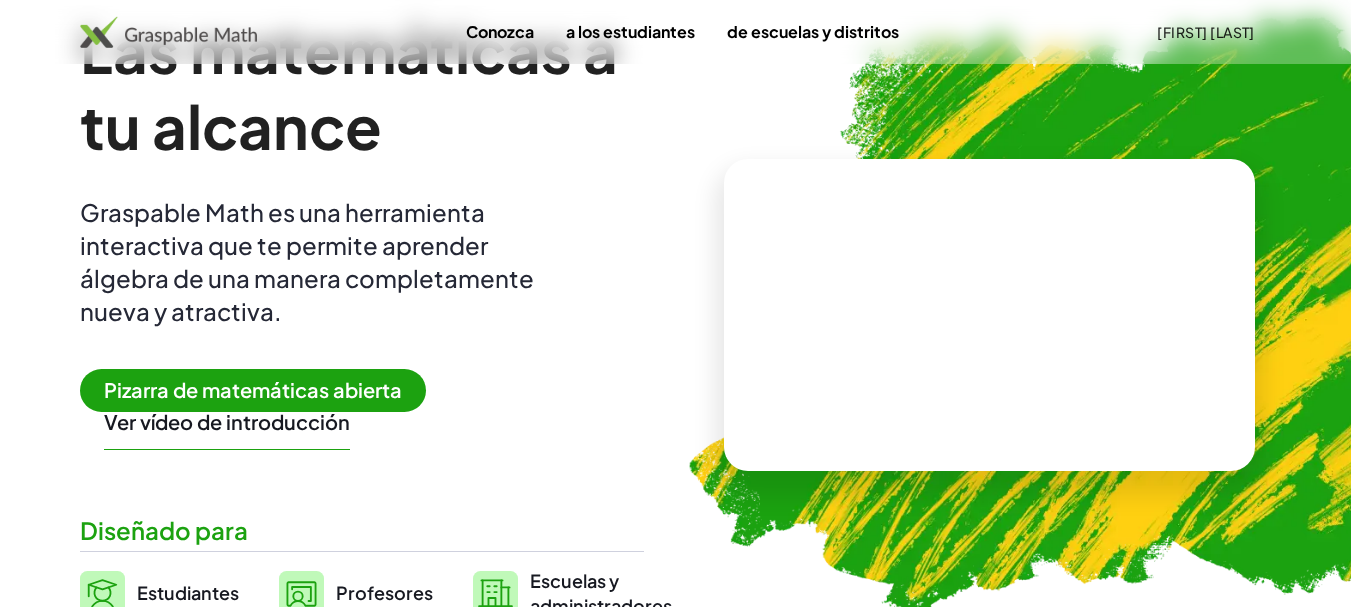 click on "Pizarra de matemáticas abierta" at bounding box center (253, 389) 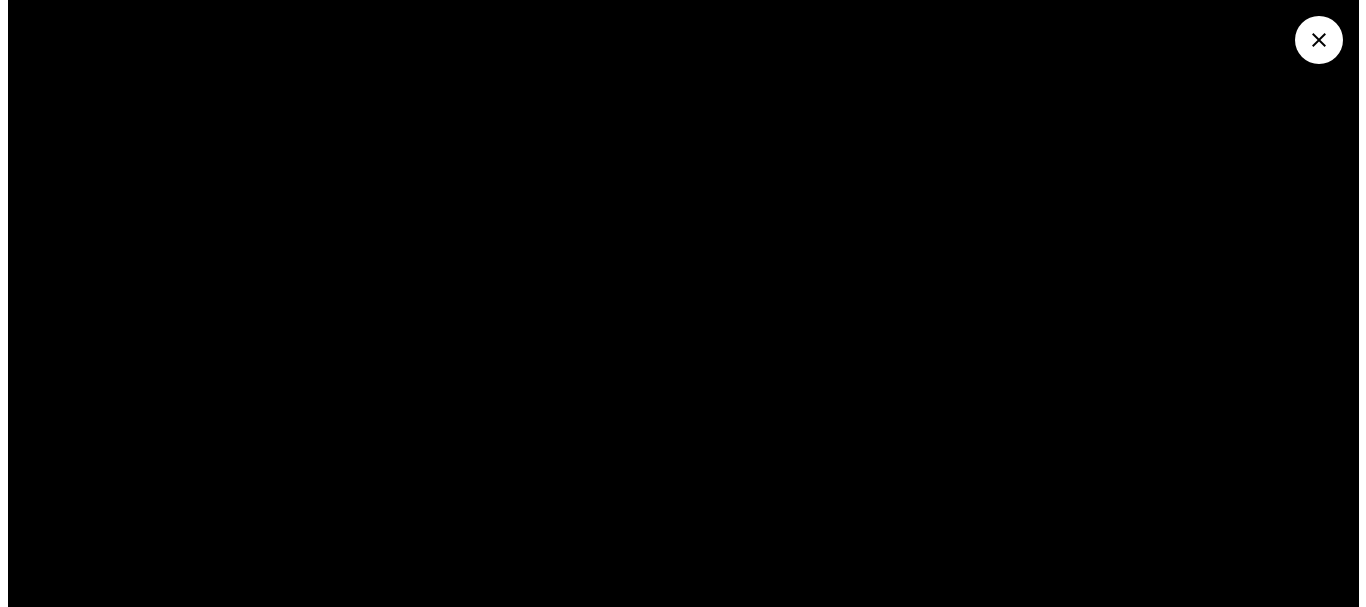 scroll, scrollTop: 0, scrollLeft: 0, axis: both 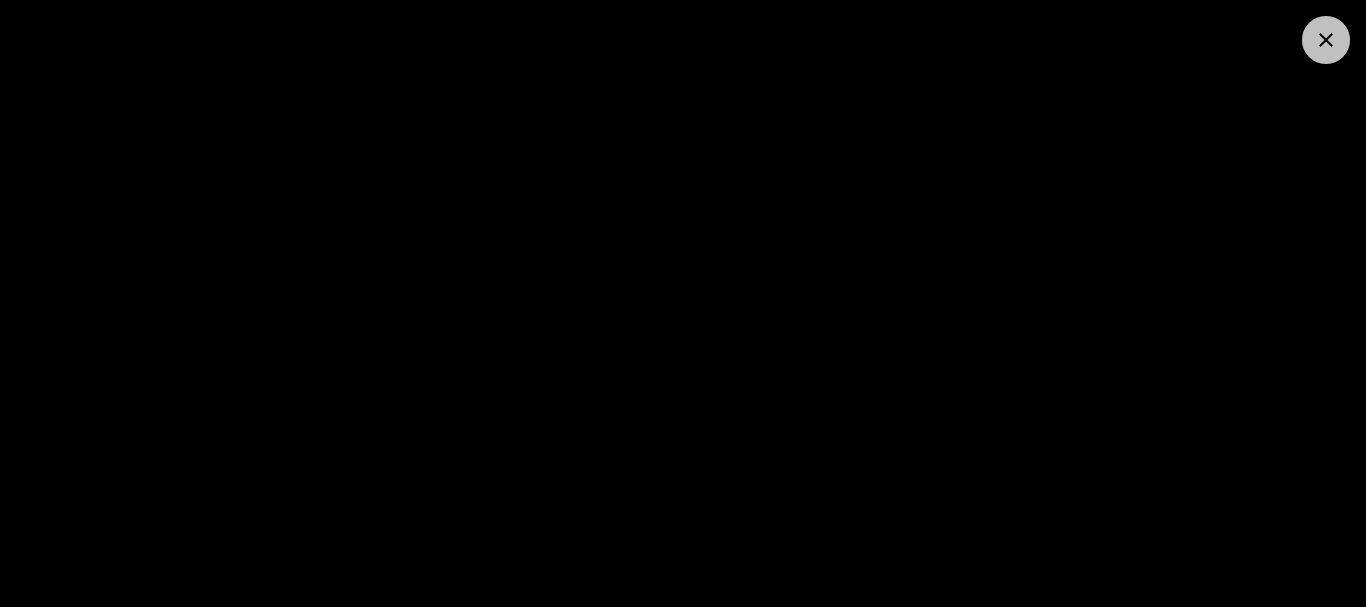 click 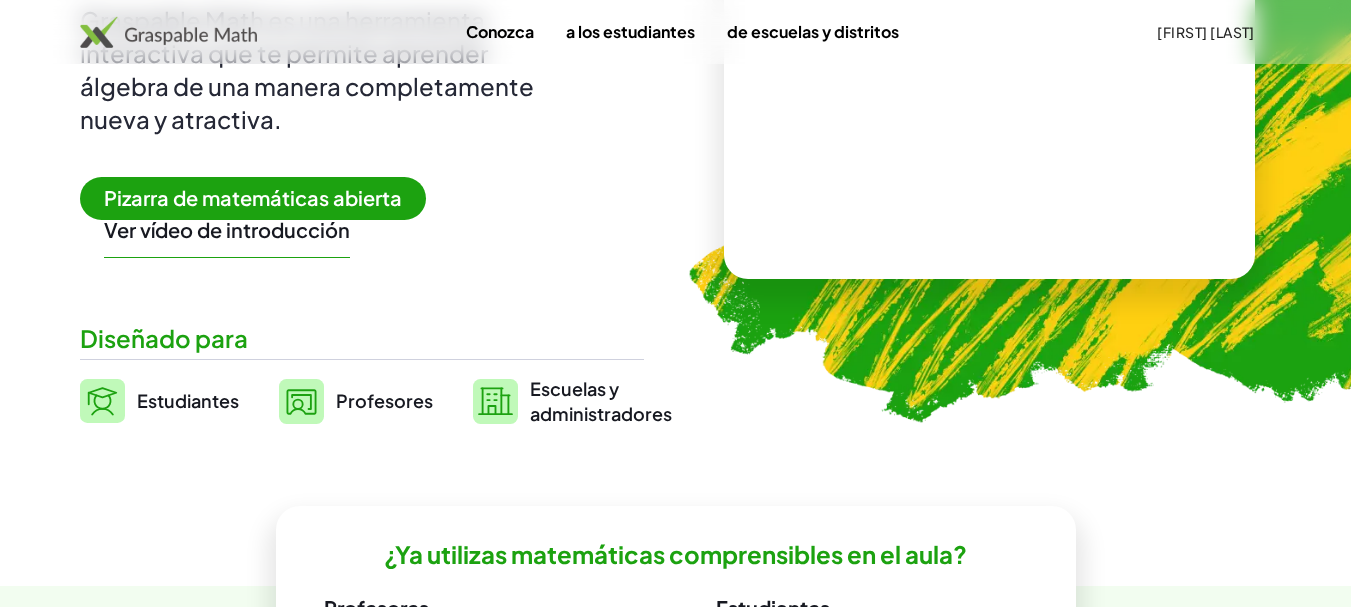 scroll, scrollTop: 300, scrollLeft: 0, axis: vertical 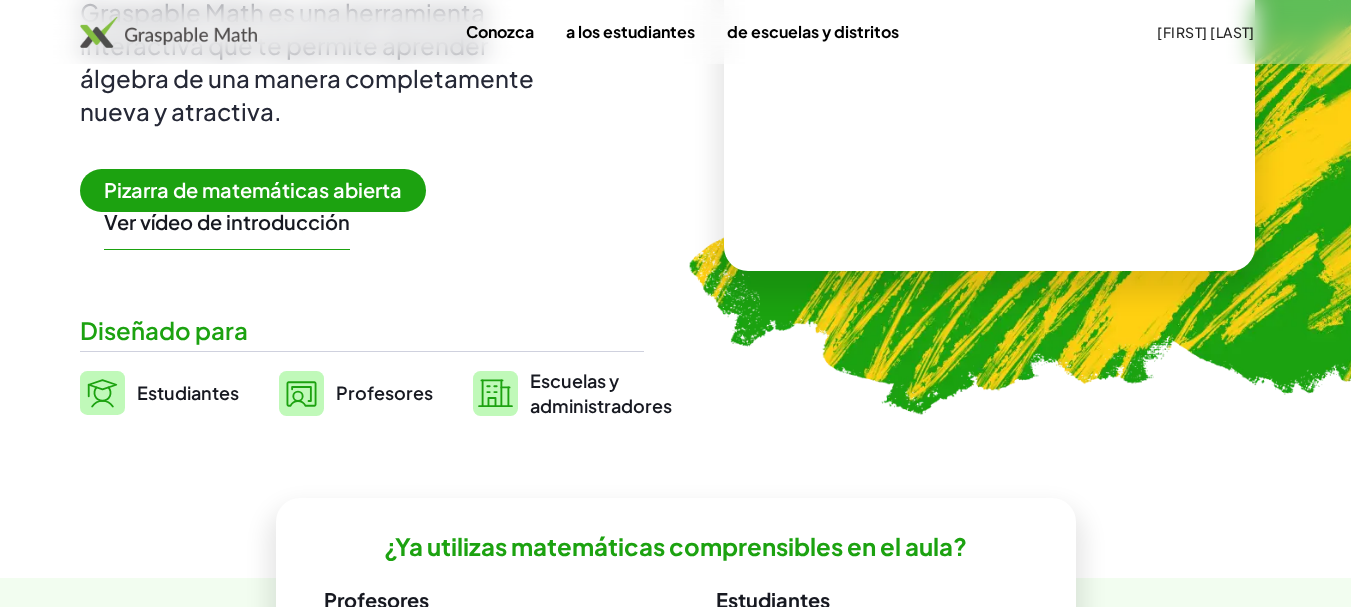 click on "Profesores" at bounding box center [384, 392] 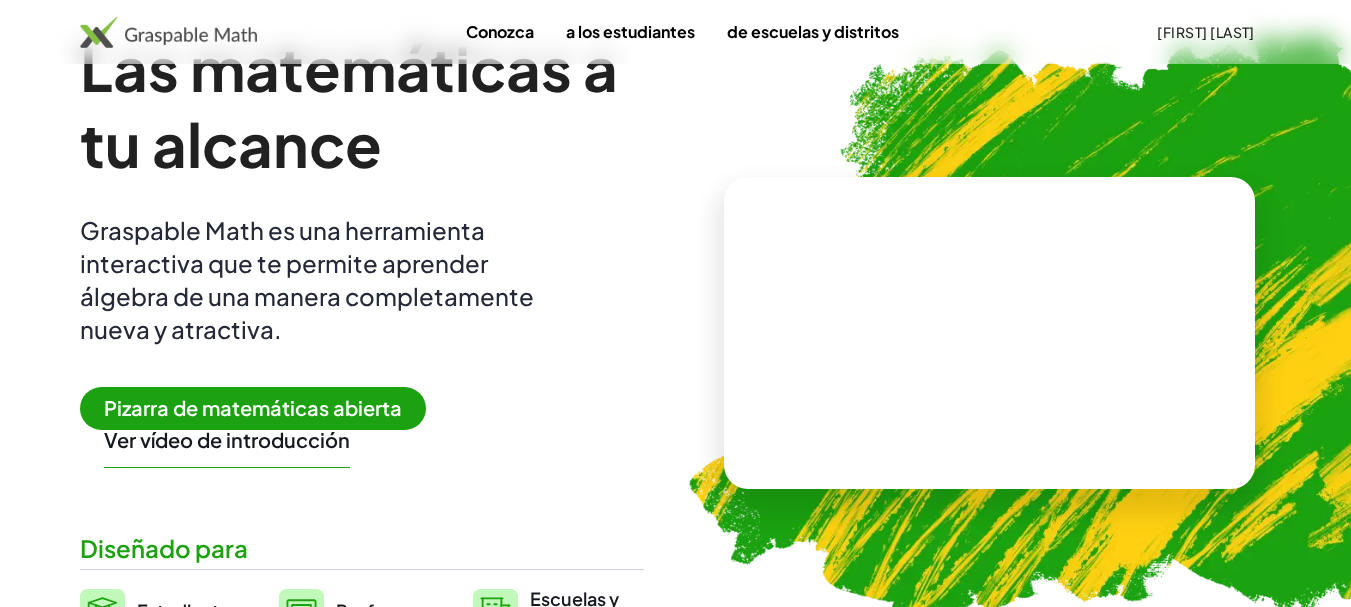 scroll, scrollTop: 0, scrollLeft: 0, axis: both 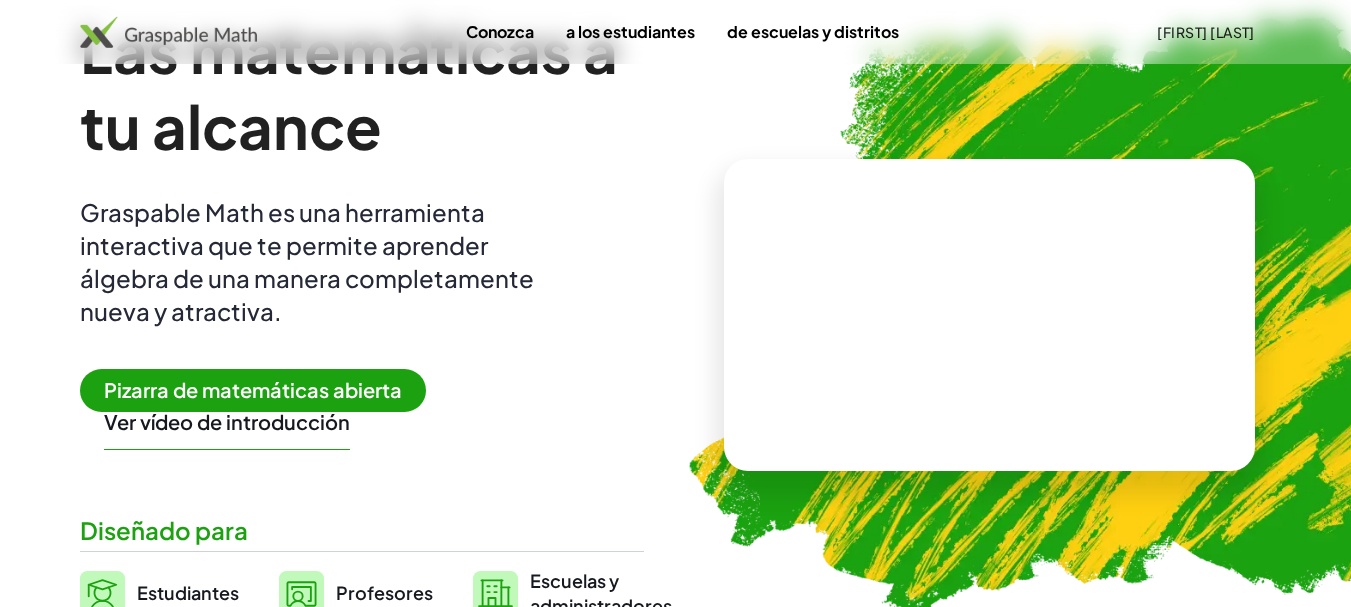 click on "Las matemáticas a tu alcance Graspable Math es una herramienta interactiva que te permite aprender álgebra de una manera completamente nueva y atractiva. Pizarra de matemáticas abierta Ver vídeo de introducción Diseñado para Estudiantes Profesores Escuelas y  administradores" at bounding box center [362, 315] 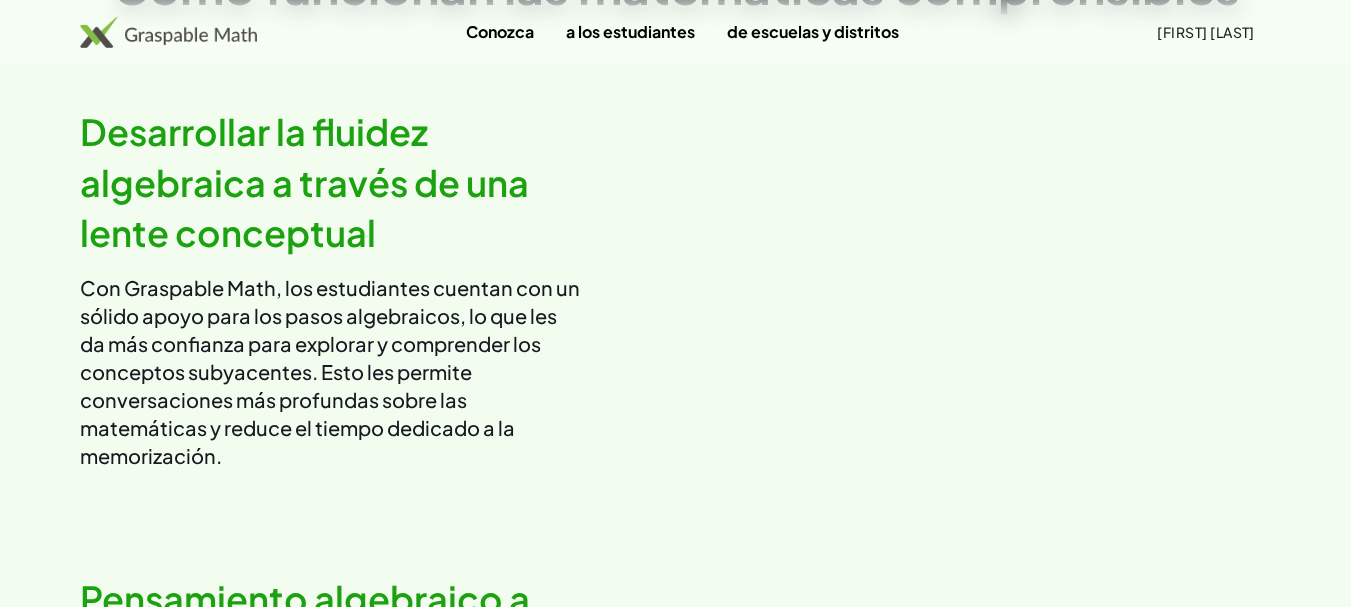 scroll, scrollTop: 1200, scrollLeft: 0, axis: vertical 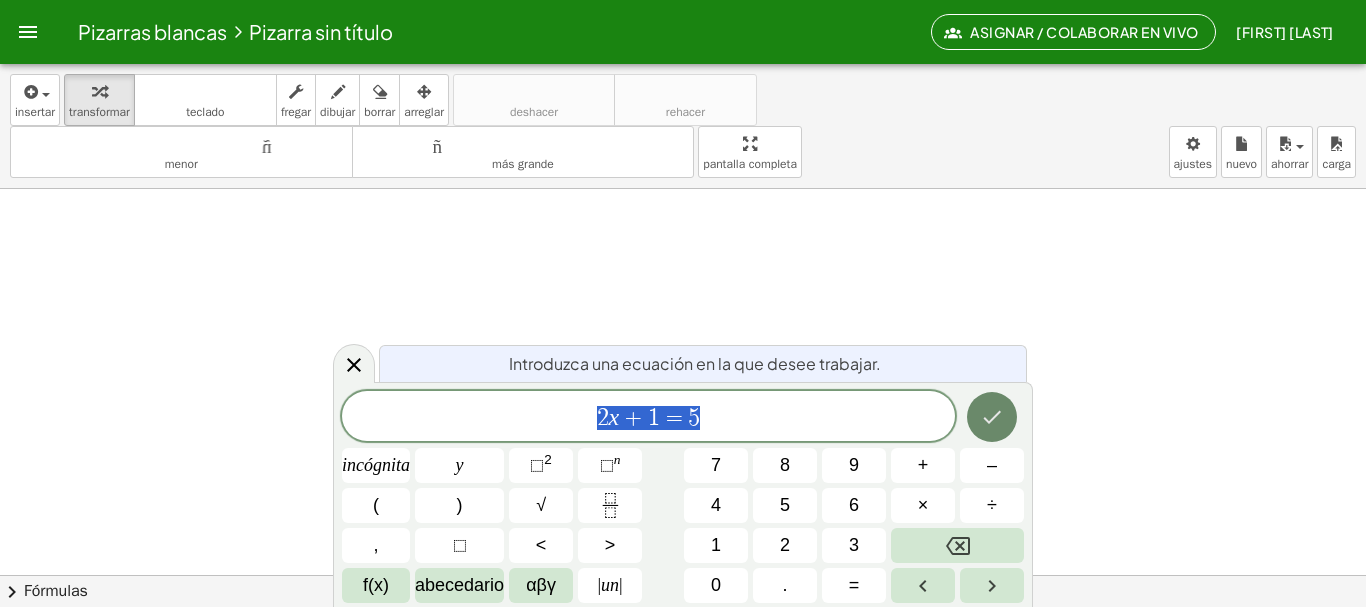 click 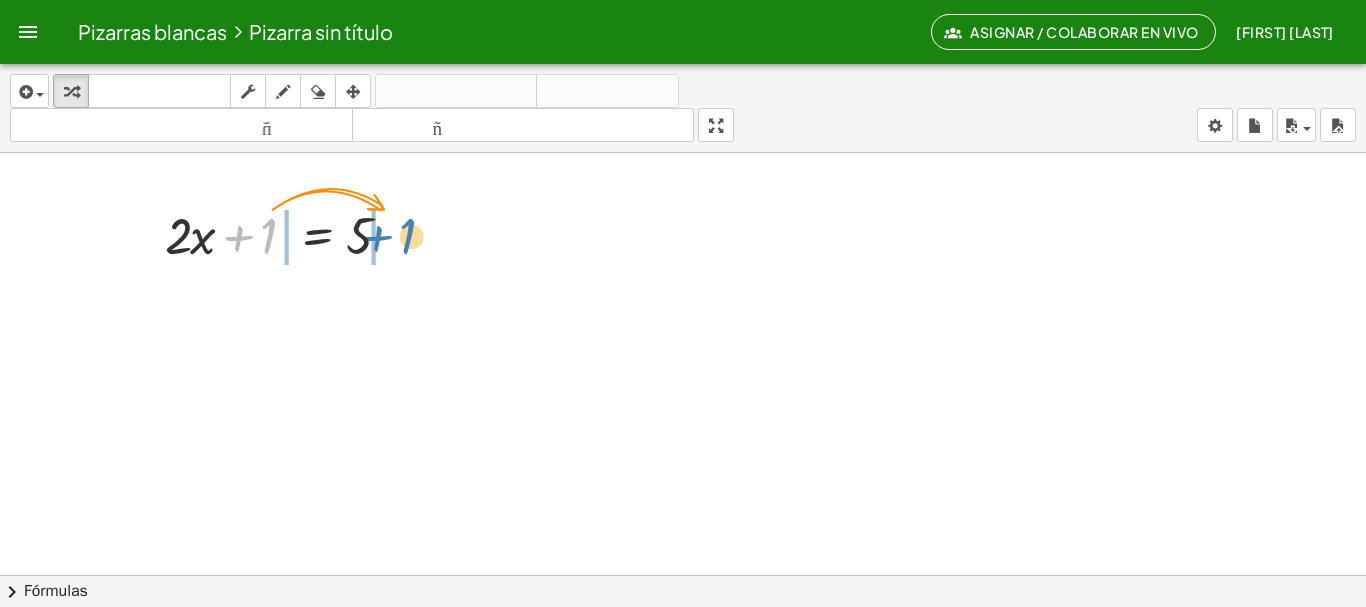 drag, startPoint x: 261, startPoint y: 245, endPoint x: 399, endPoint y: 245, distance: 138 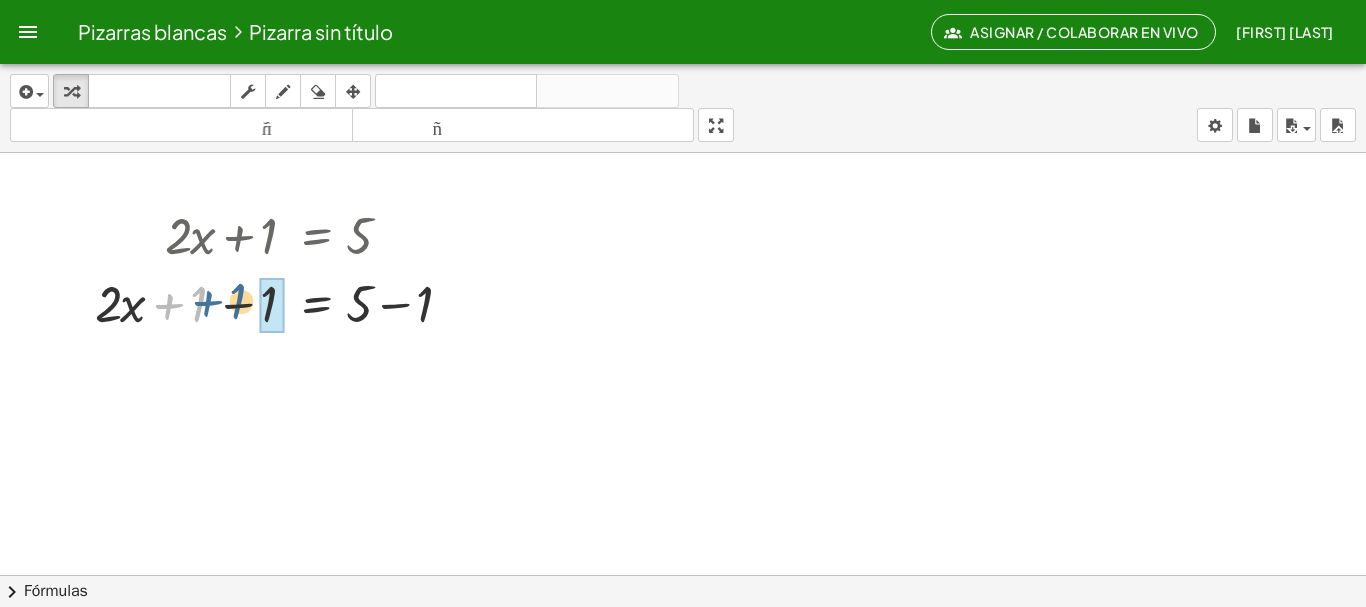 drag, startPoint x: 181, startPoint y: 310, endPoint x: 222, endPoint y: 310, distance: 41 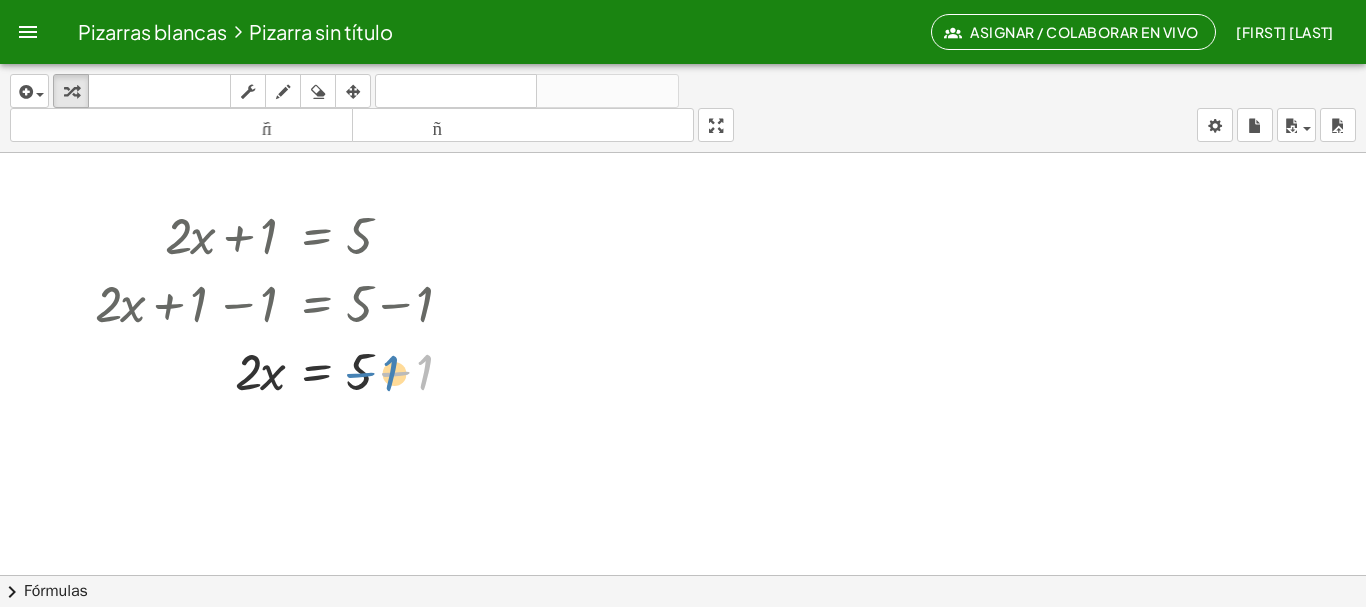 drag, startPoint x: 419, startPoint y: 379, endPoint x: 384, endPoint y: 380, distance: 35.014282 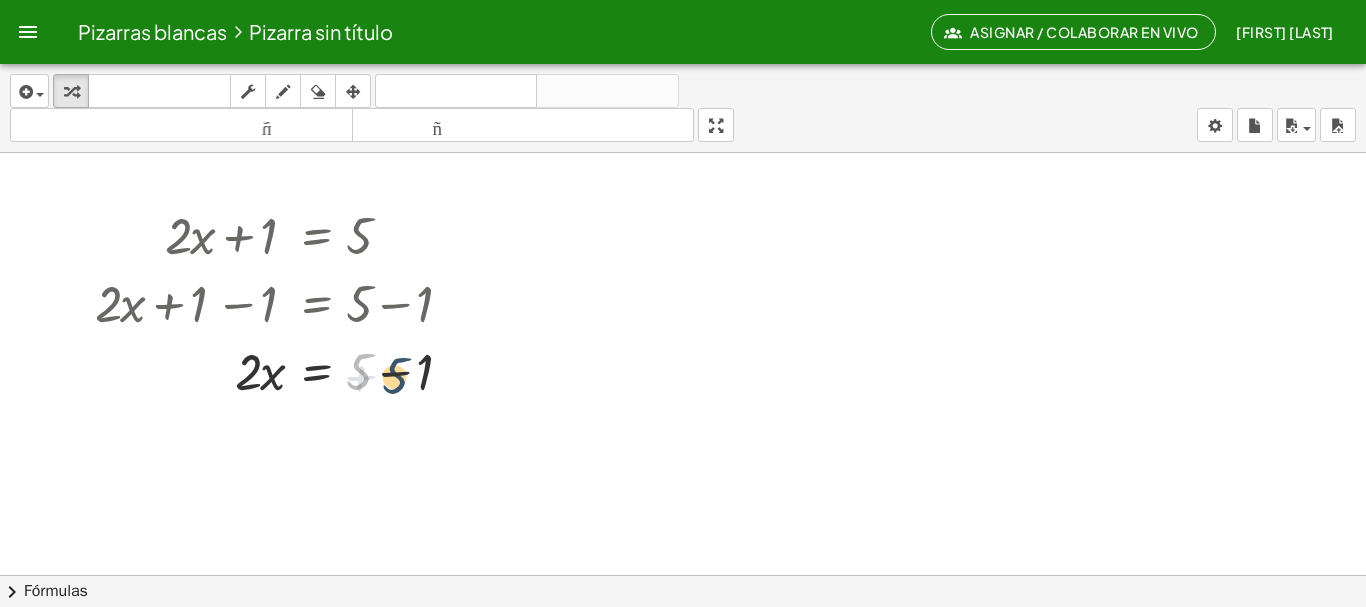 drag, startPoint x: 360, startPoint y: 365, endPoint x: 398, endPoint y: 370, distance: 38.327538 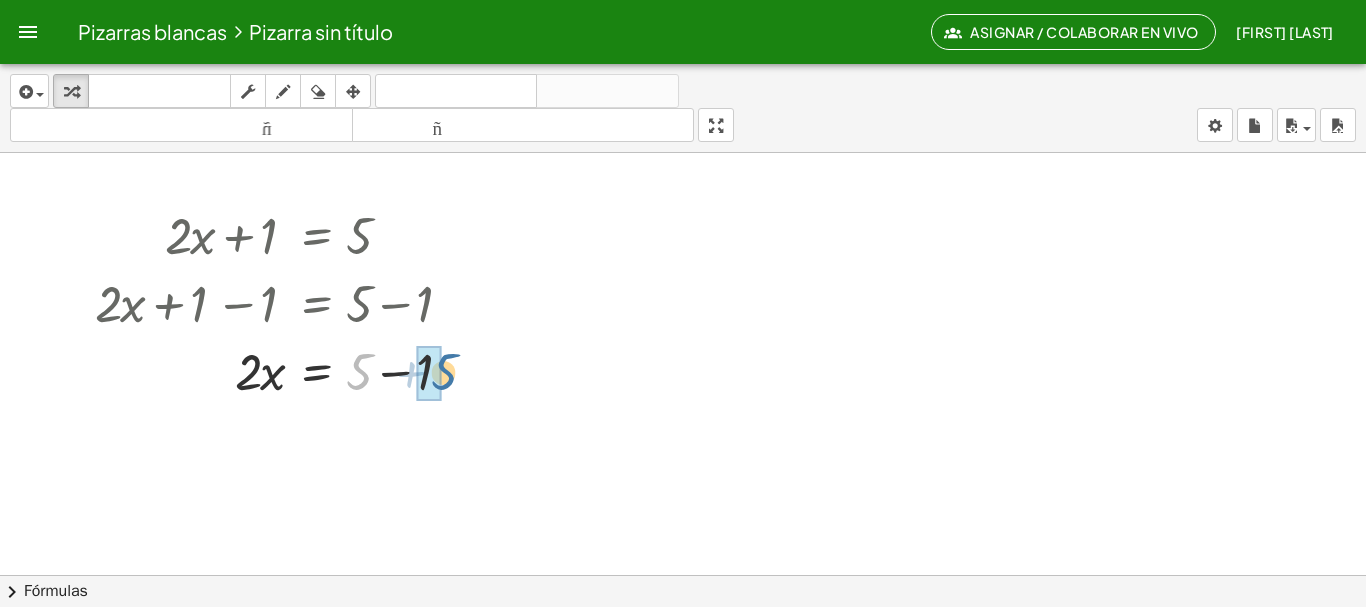drag, startPoint x: 355, startPoint y: 369, endPoint x: 442, endPoint y: 369, distance: 87 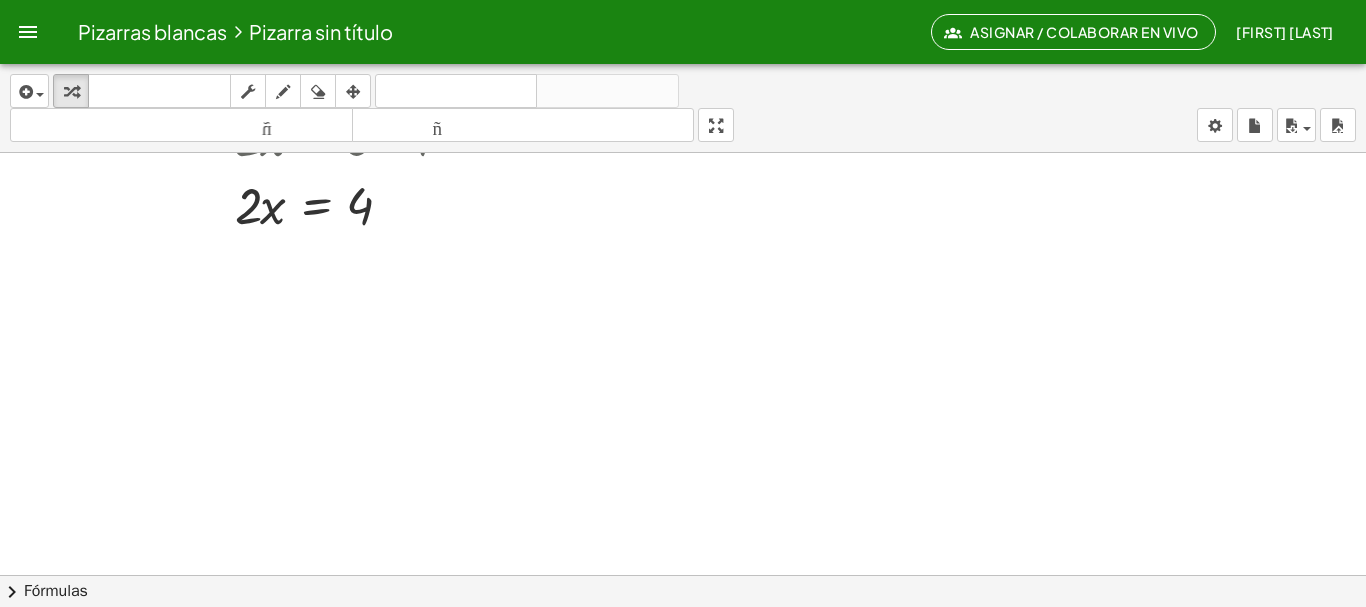 scroll, scrollTop: 300, scrollLeft: 0, axis: vertical 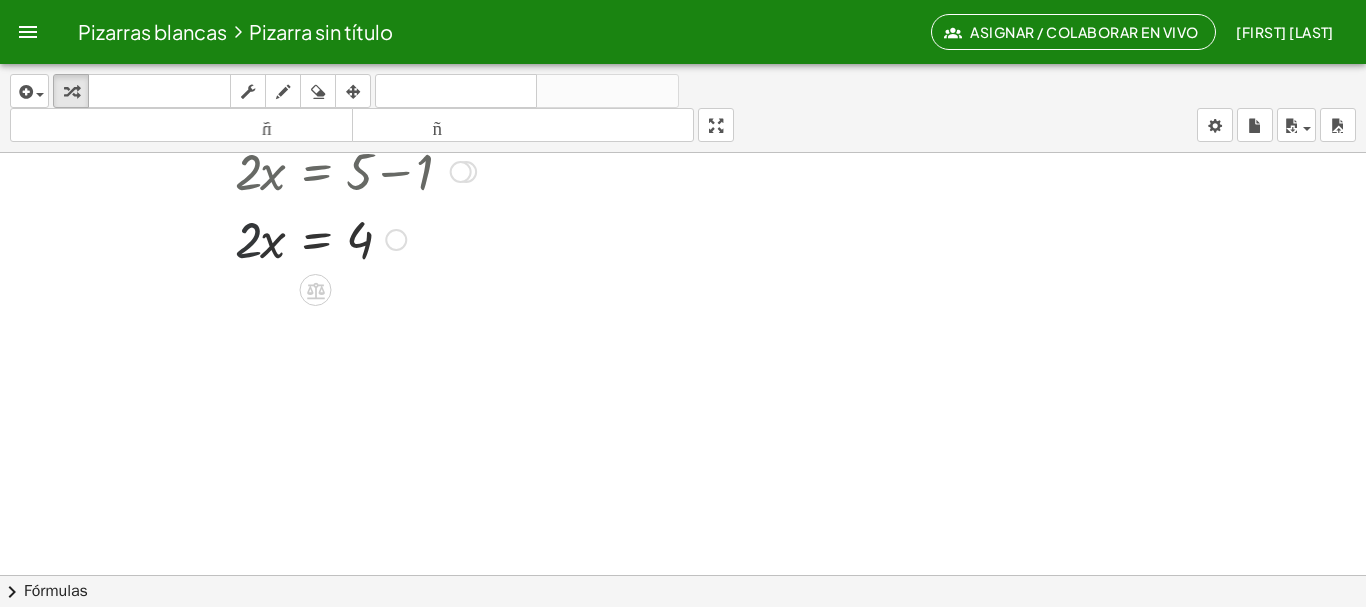 click at bounding box center (285, 238) 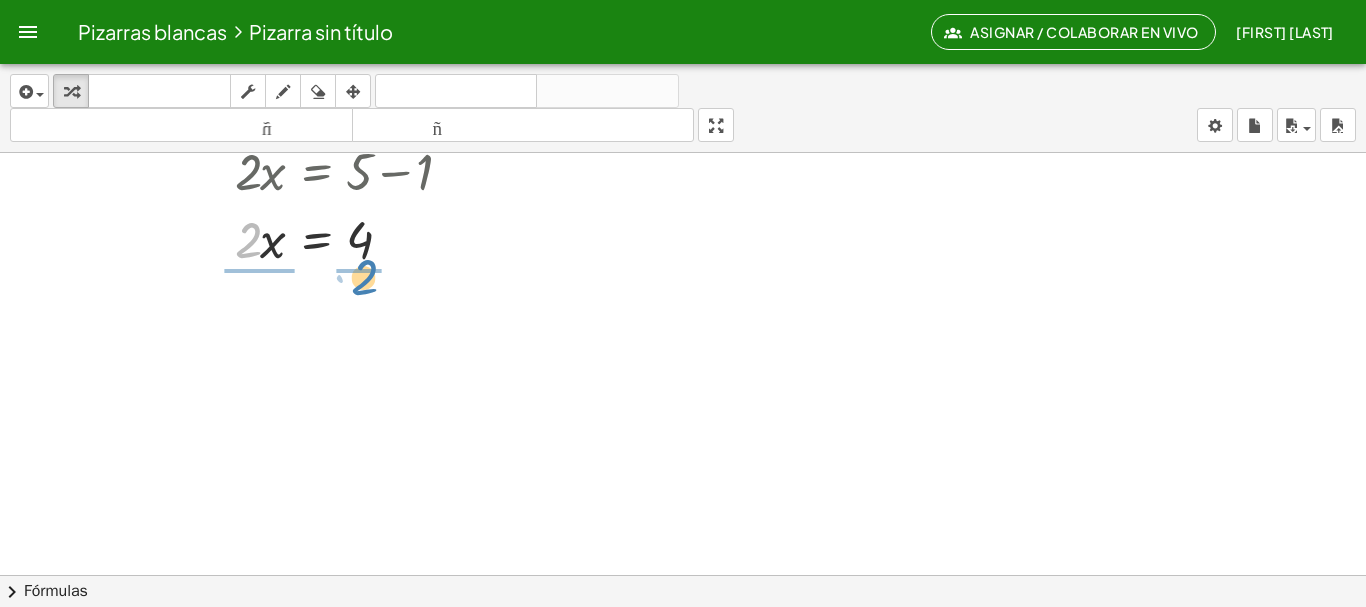 drag, startPoint x: 250, startPoint y: 251, endPoint x: 366, endPoint y: 288, distance: 121.75796 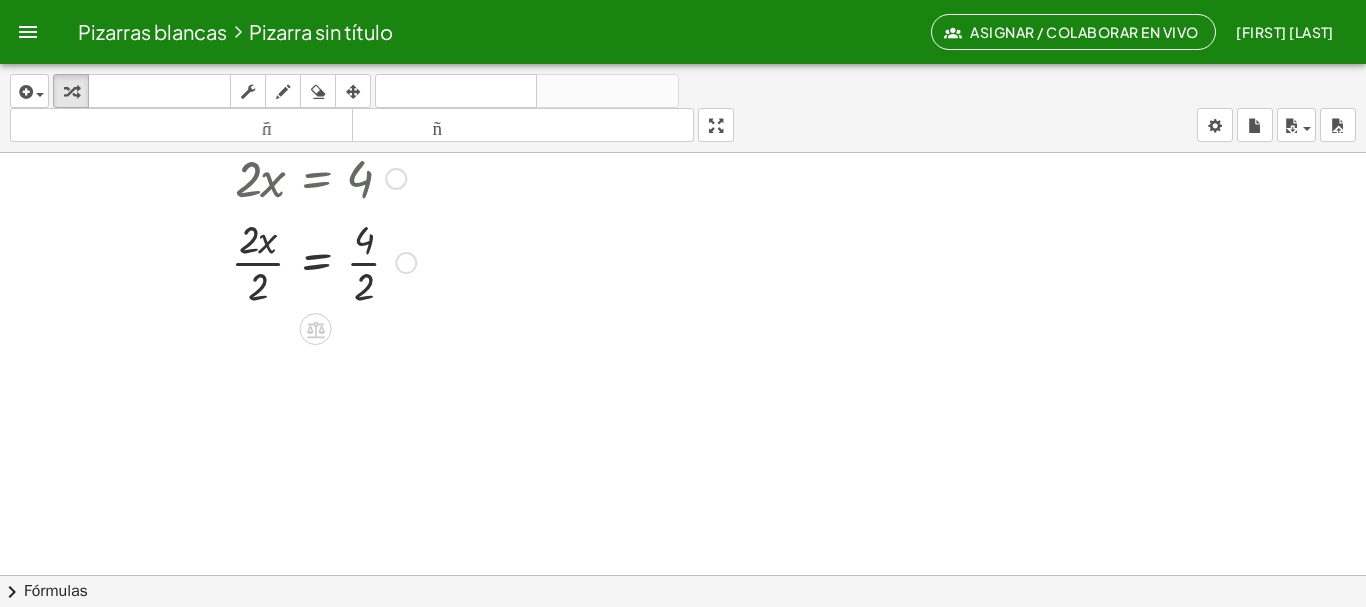 scroll, scrollTop: 400, scrollLeft: 0, axis: vertical 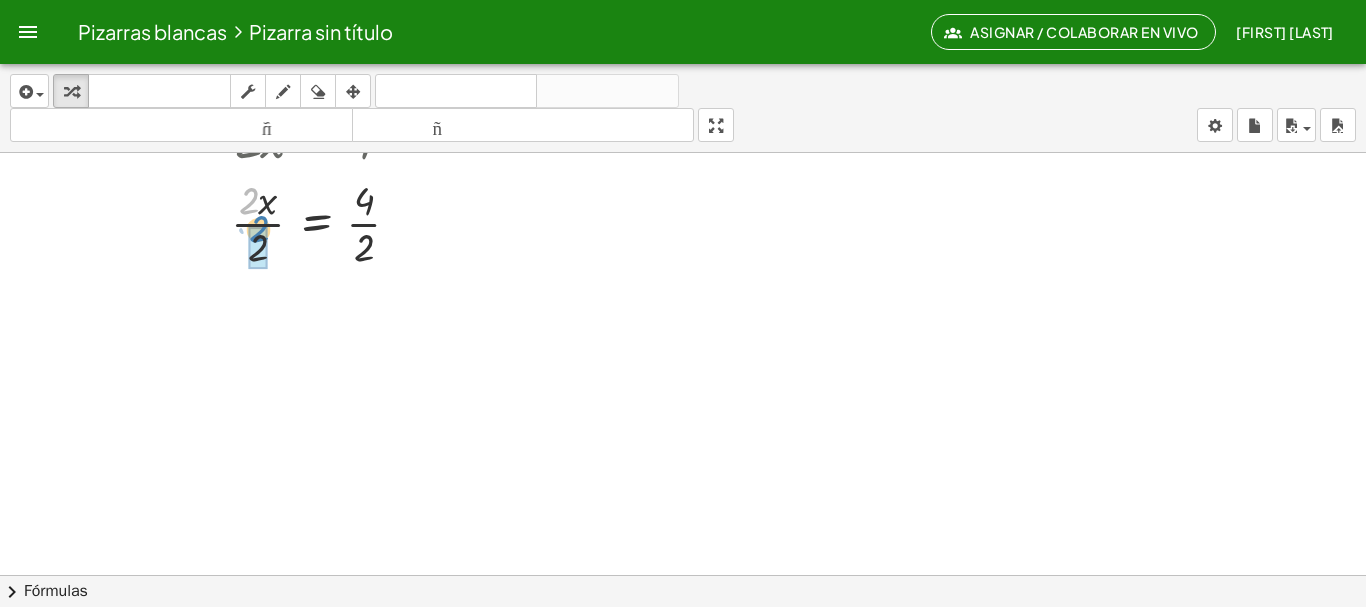drag, startPoint x: 248, startPoint y: 210, endPoint x: 258, endPoint y: 238, distance: 29.732138 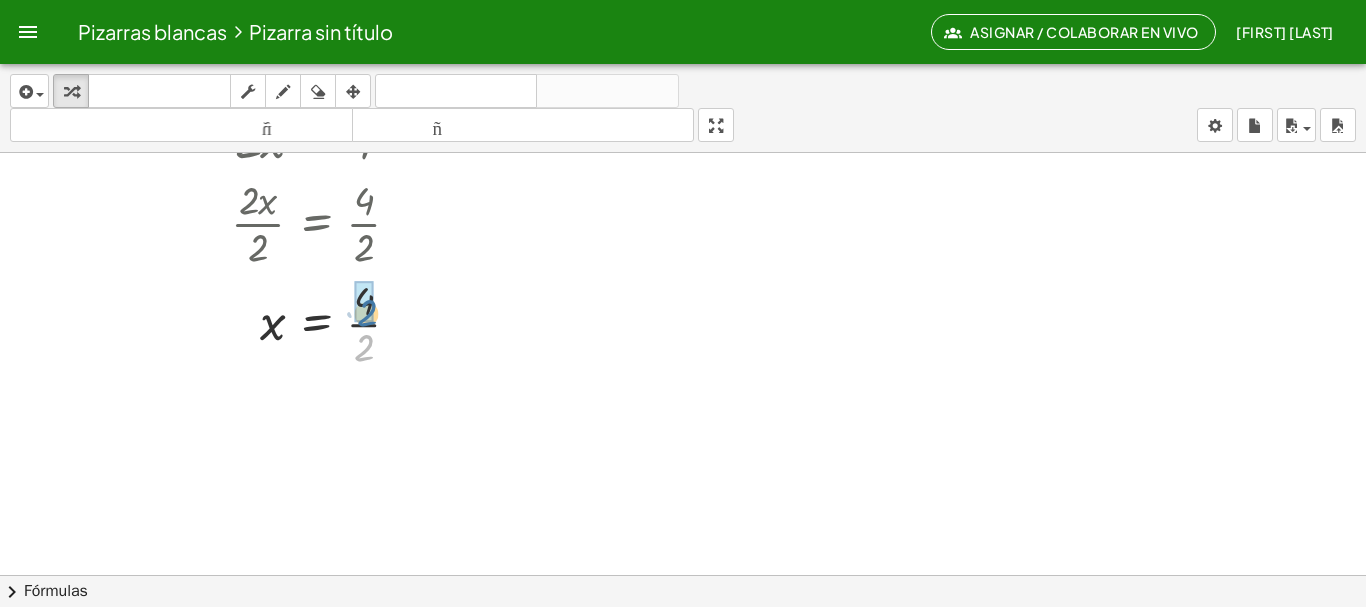 drag, startPoint x: 370, startPoint y: 343, endPoint x: 373, endPoint y: 308, distance: 35.128338 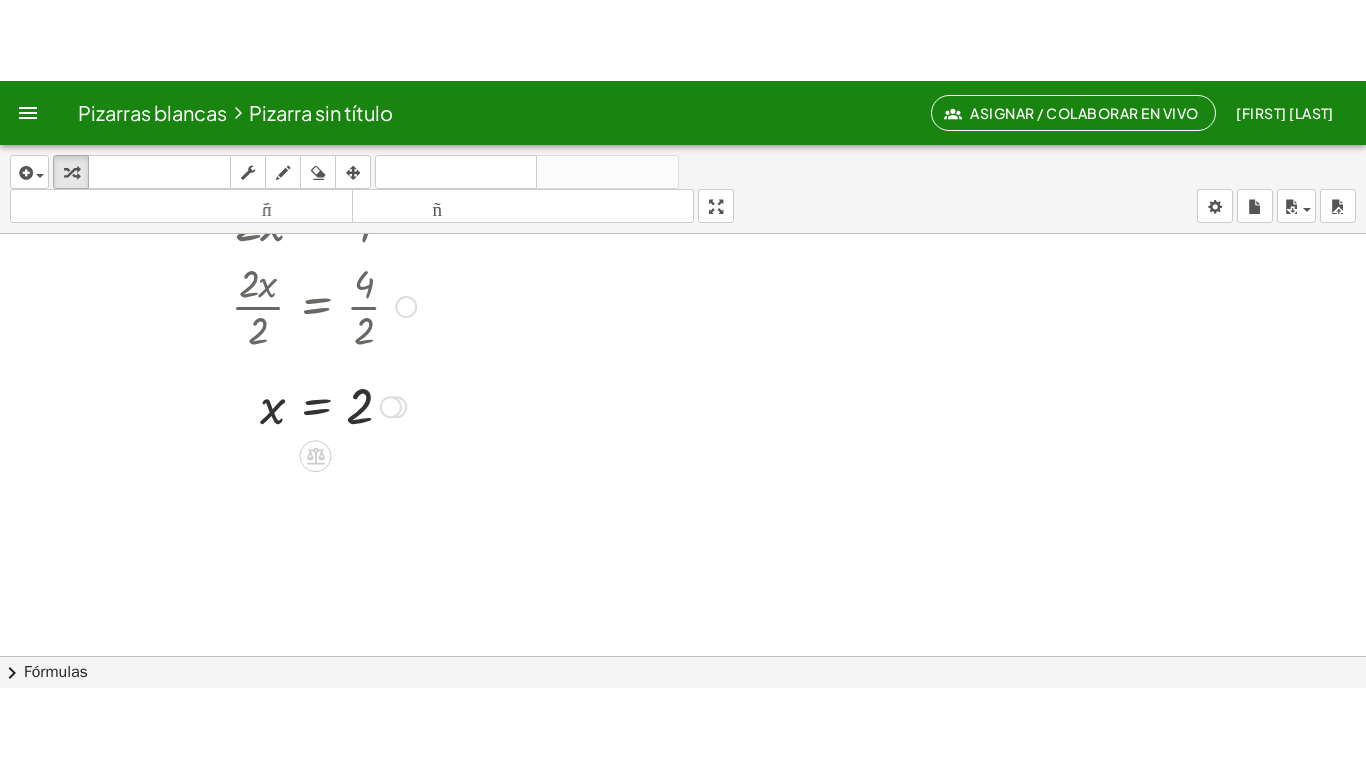 scroll, scrollTop: 400, scrollLeft: 0, axis: vertical 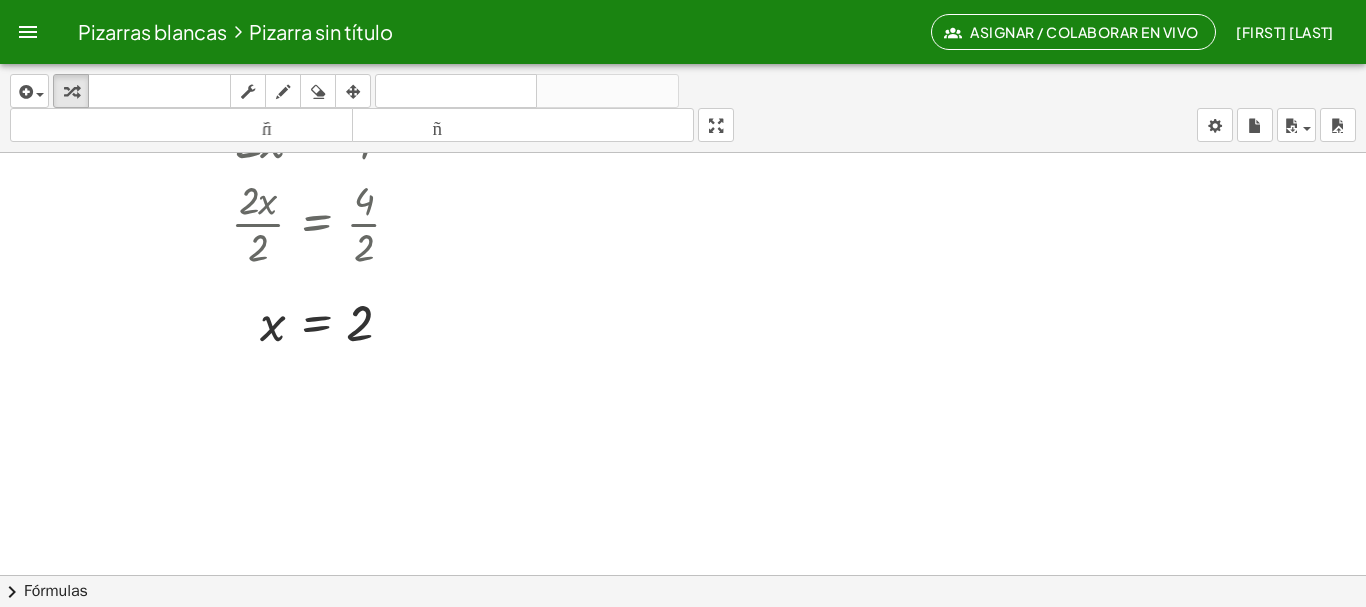 drag, startPoint x: 722, startPoint y: 131, endPoint x: 720, endPoint y: 254, distance: 123.01626 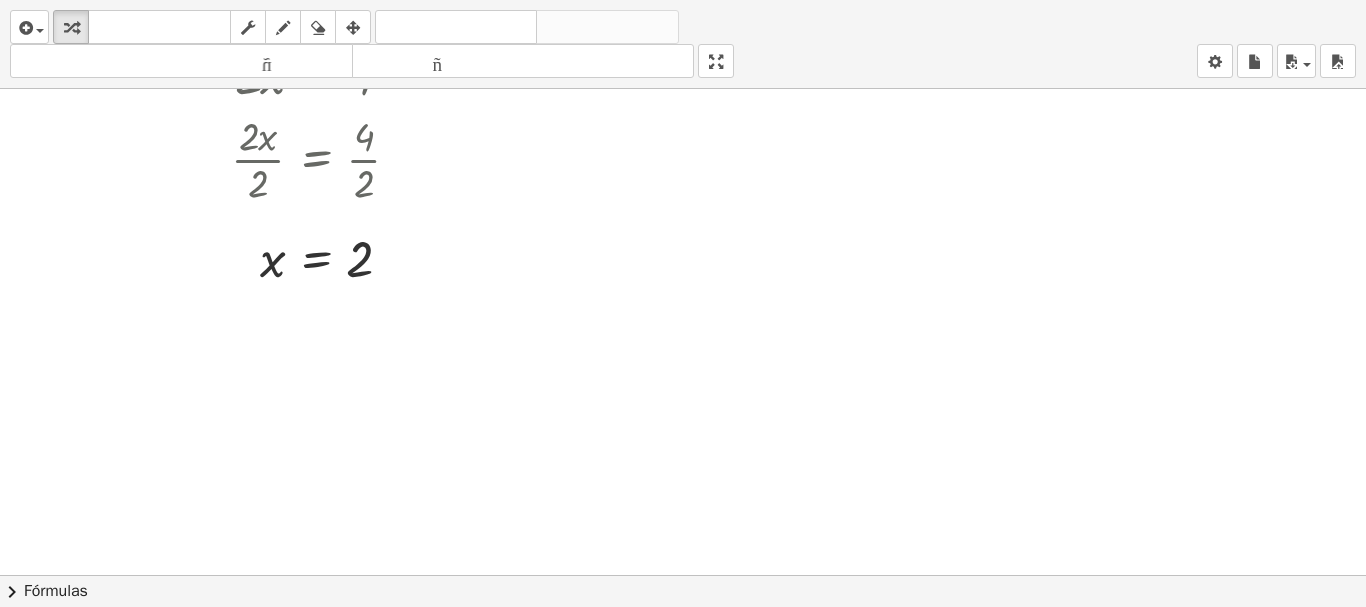 click on "insertar Seleccione uno: Expresión matemática Función Texto Vídeo de YouTube Graficando Geometría Geometría 3D transformar teclado teclado fregar dibujar borrar arreglar deshacer deshacer rehacer rehacer tamaño_del_formato menor tamaño_del_formato más grande pantalla completa carga ahorrar nuevo ajustes + · 2 · x + 1 = 5 + · 2 · x + 1 − 1 = + 5 − 1 + · 2 · x + 0 = + 5 − 1 · 2 · x = + 5 − 1 · 2 · x = 4 · 2 · x · 2 = · 4 · 2 x = · 4 · 2 x = 2 × chevron_right Fórmulas Arrastre un lado de una fórmula sobre una expresión resaltada en el lienzo para aplicarla. Fórmula cuadrática + · a · x 2 + · b · x + c = 0 ⇔ x = · ( − b ± 2 √ ( + b 2 − · 4 · a · c ) ) · 2 · a + x 2 + · p · x + q = 0 ⇔ x = − · p ·" at bounding box center (683, 303) 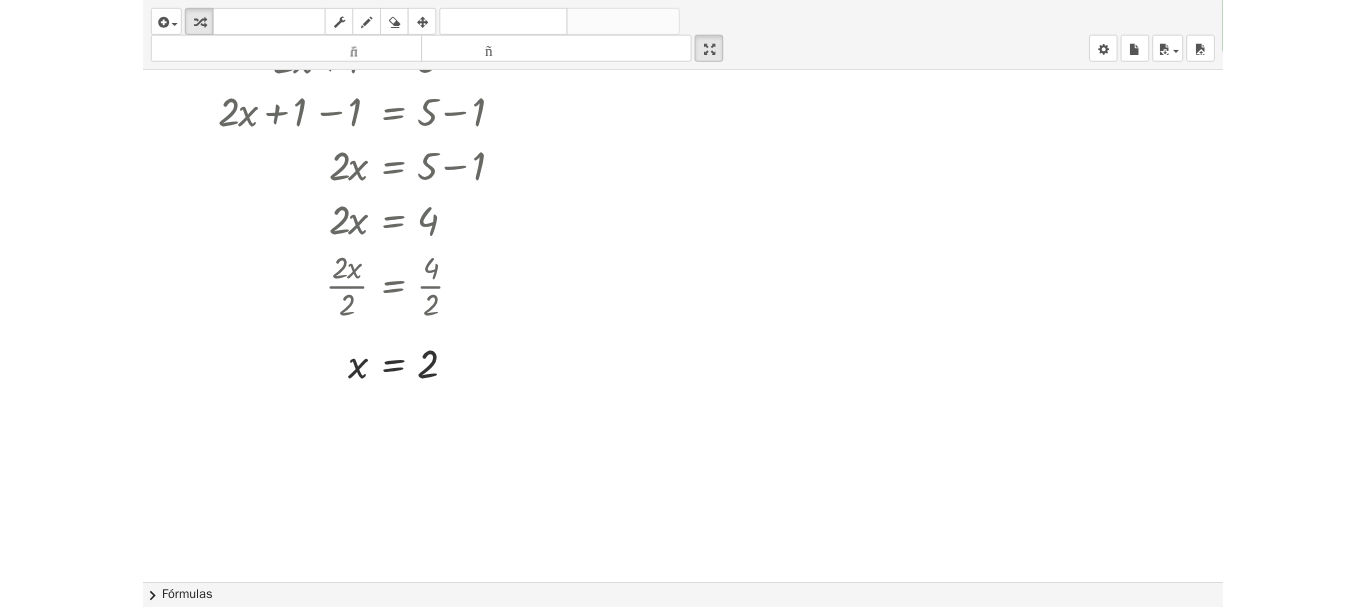 scroll, scrollTop: 200, scrollLeft: 0, axis: vertical 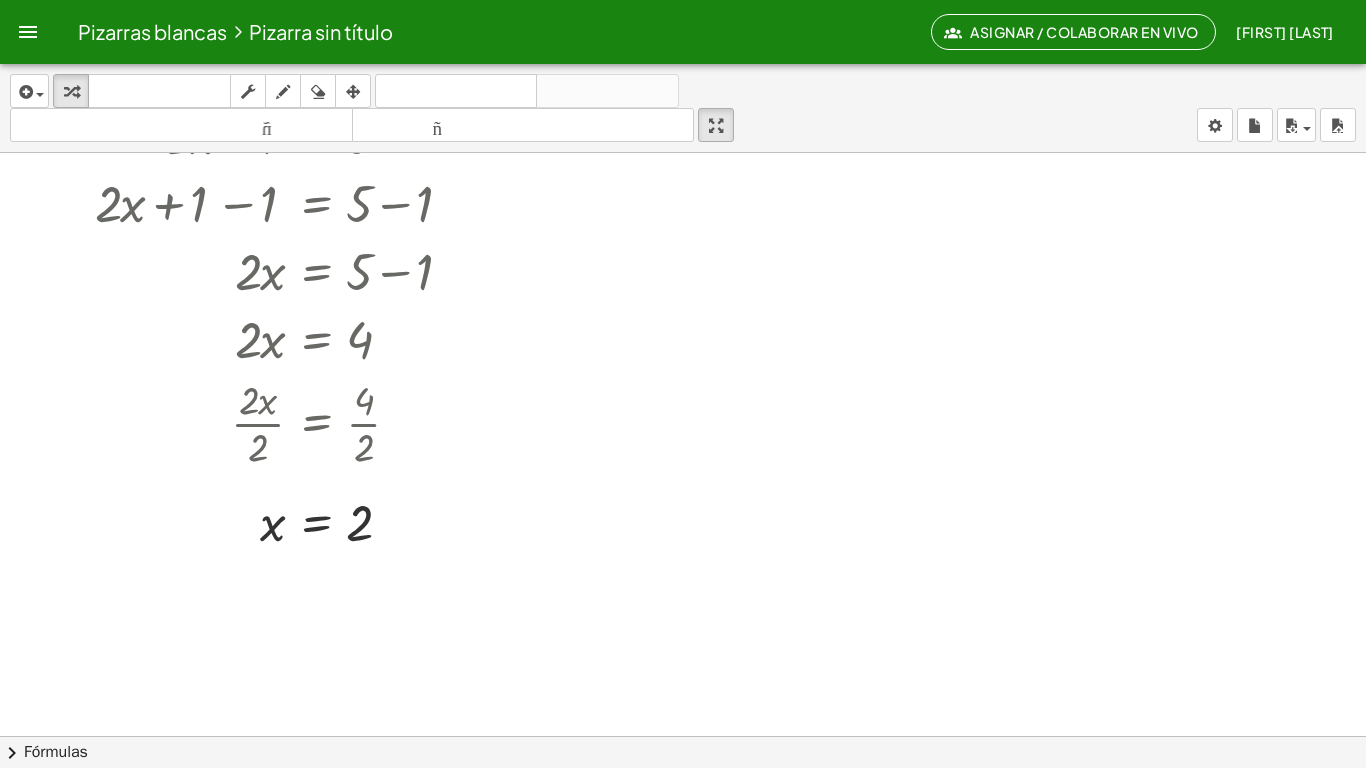 click on "Pizarras blancas Pizarra sin título Asignar / Colaborar en vivo [FIRST] [LAST] Actividades matemáticas fáciles de comprender Empezar Banco de actividades Trabajo asignado Clases Pizarras blancas ¡Hazte Premium! Referencia Cuenta insertar Seleccione uno: Expresión matemática Función Texto Vídeo de YouTube Graficando Geometría Geometría 3D transformar teclado teclado fregar dibujar borrar arreglar deshacer deshacer rehacer rehacer tamaño_del_formato menor tamaño_del_formato más grande pantalla completa carga ahorrar nuevo ajustes + · 2 · x + 1 = 5 + · 2 · x + 1 − 1 = + 5 − 1 + · 2 · x + 0 = + 5 − 1 · 2 · x = + 5 − 1 · 2 · x = 4 · 2 · x · 2 = · 4 · 2 x = · 4 · 2 x = 2 × chevron_right Fórmulas Arrastre un lado de una fórmula sobre una expresión resaltada en el lienzo para aplicarla. Fórmula cuadrática + · a · x 2 + · b · x + c = 0 ⇔" at bounding box center (683, 384) 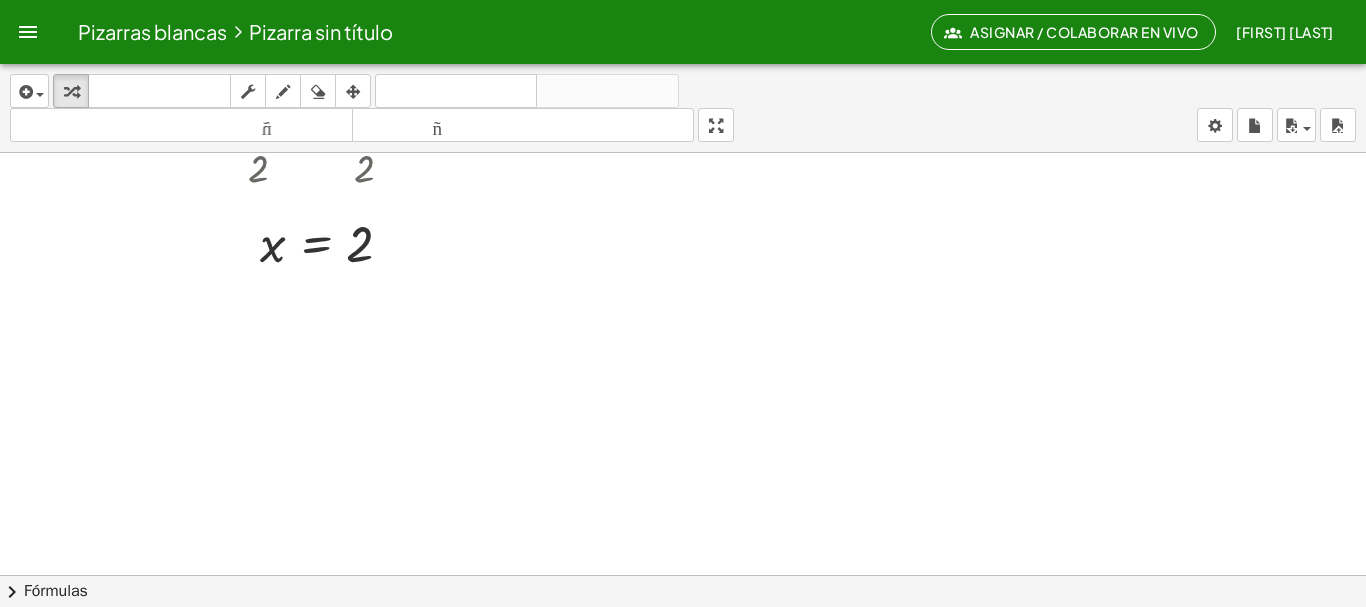 scroll, scrollTop: 522, scrollLeft: 0, axis: vertical 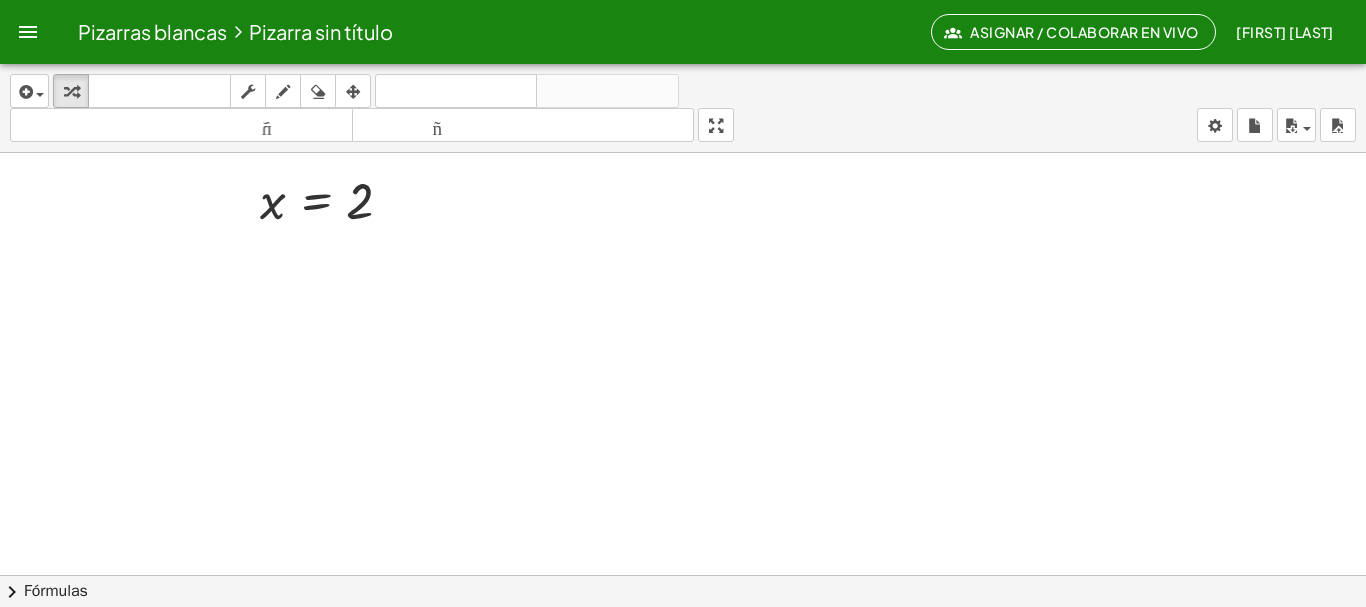 click on "chevron_right" at bounding box center [12, 592] 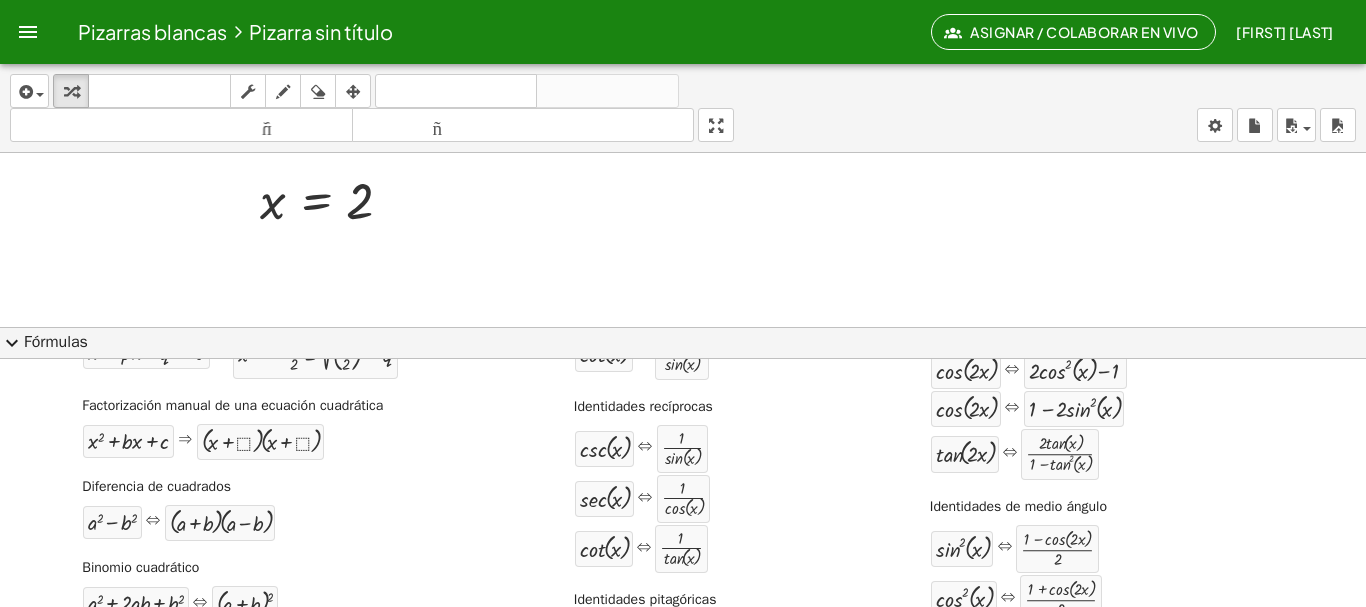 scroll, scrollTop: 200, scrollLeft: 0, axis: vertical 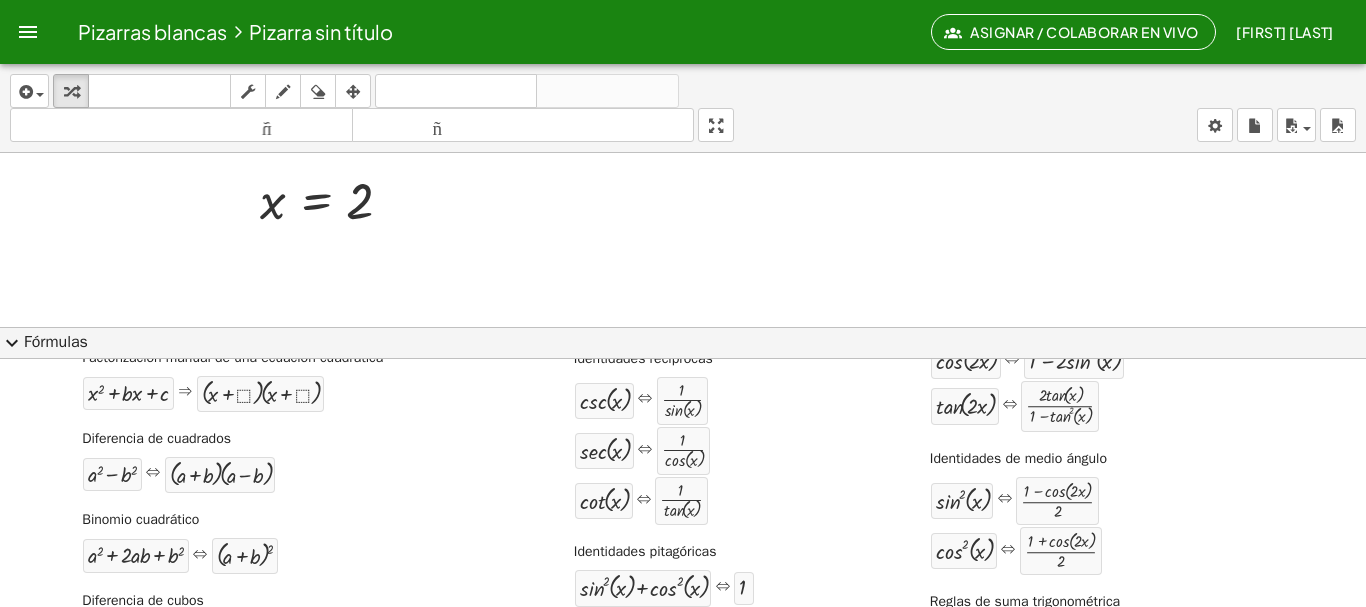 click on "⇔" at bounding box center (153, 473) 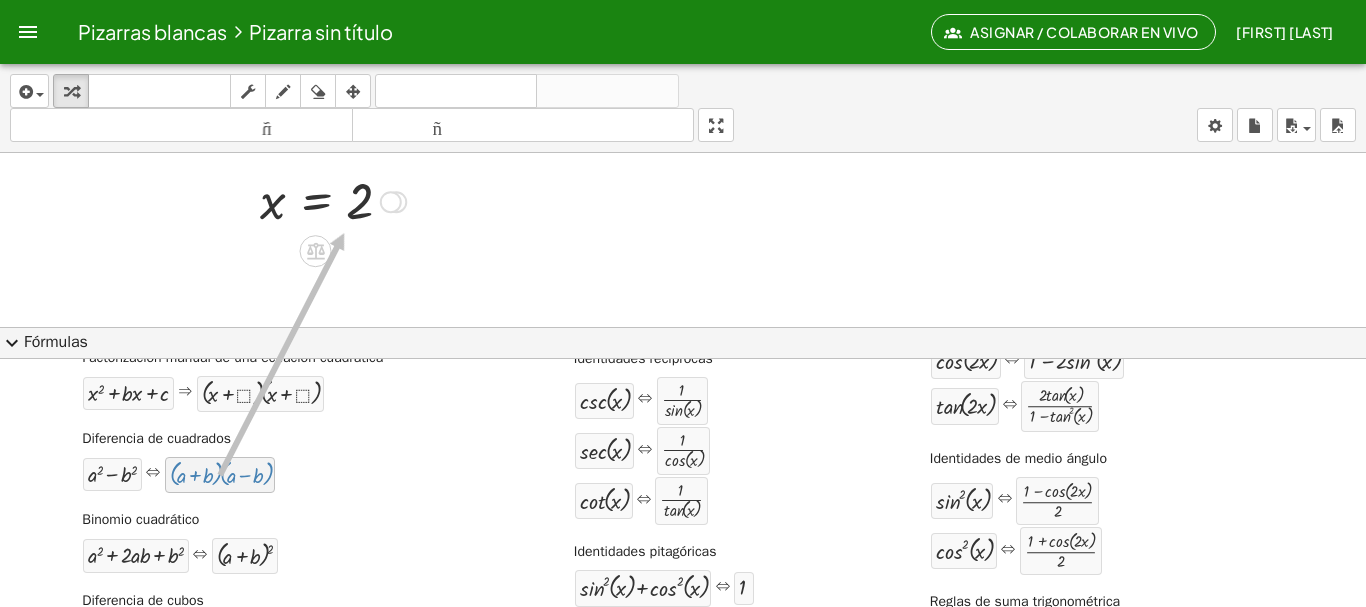 drag, startPoint x: 187, startPoint y: 475, endPoint x: 342, endPoint y: 233, distance: 287.38303 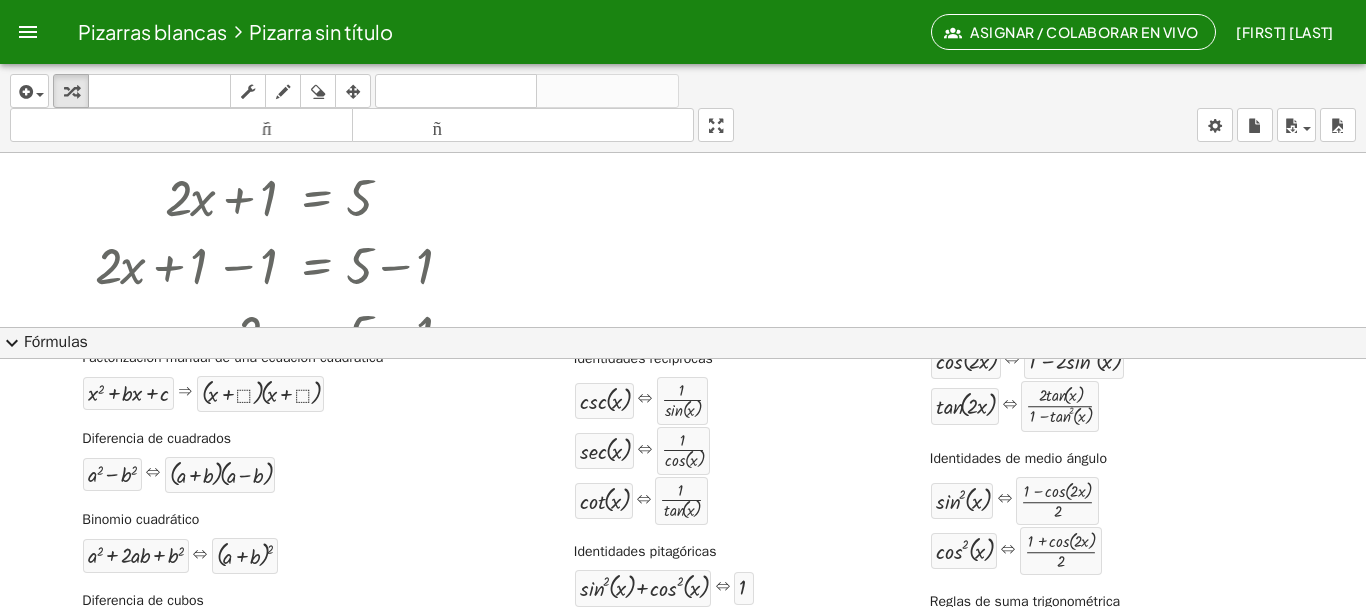 scroll, scrollTop: 0, scrollLeft: 0, axis: both 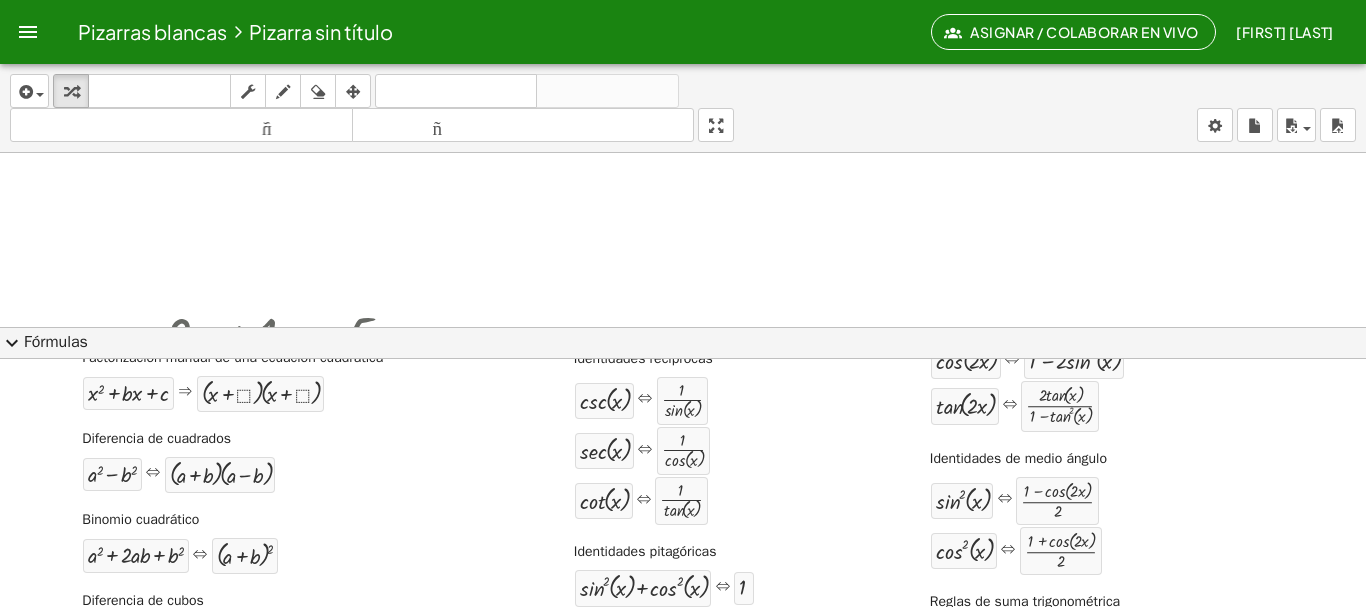 click at bounding box center [683, 326] 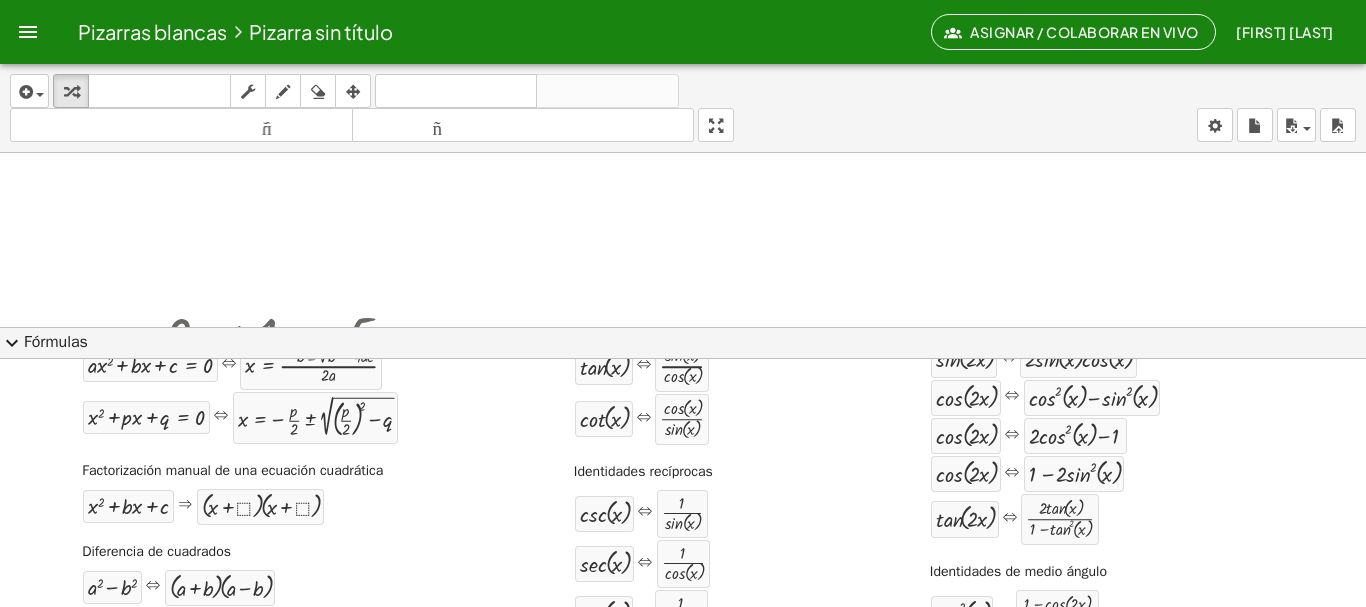 scroll, scrollTop: 0, scrollLeft: 0, axis: both 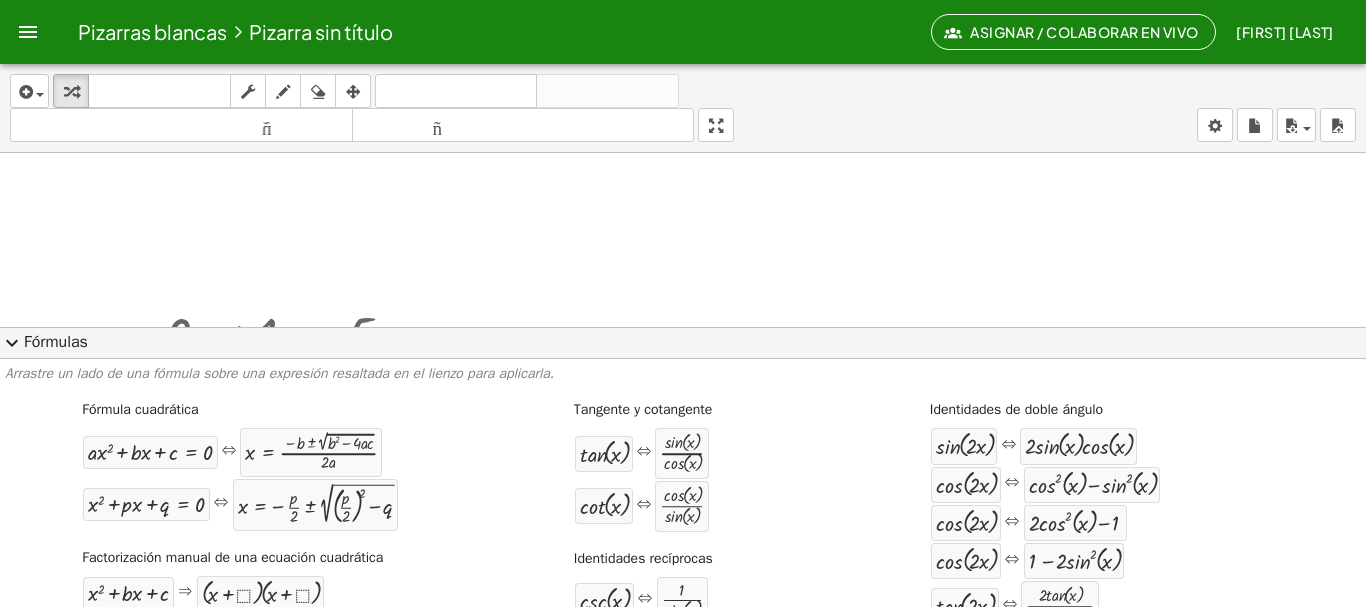 click on "expand_more" at bounding box center (12, 343) 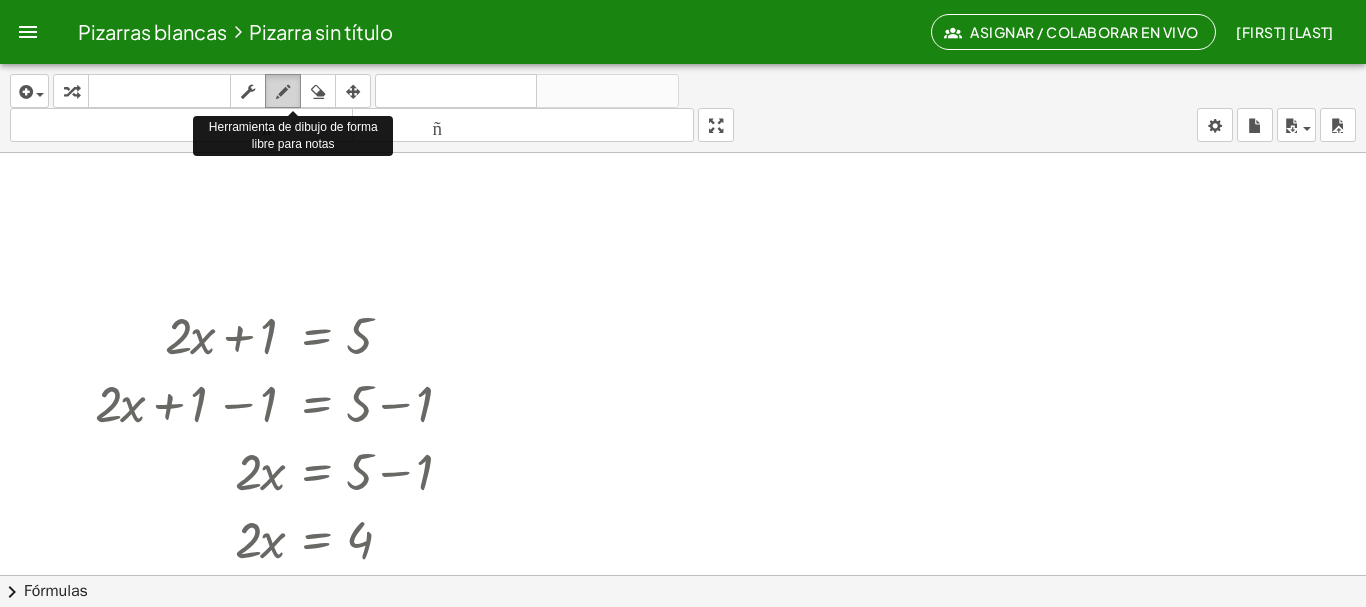 click at bounding box center [283, 92] 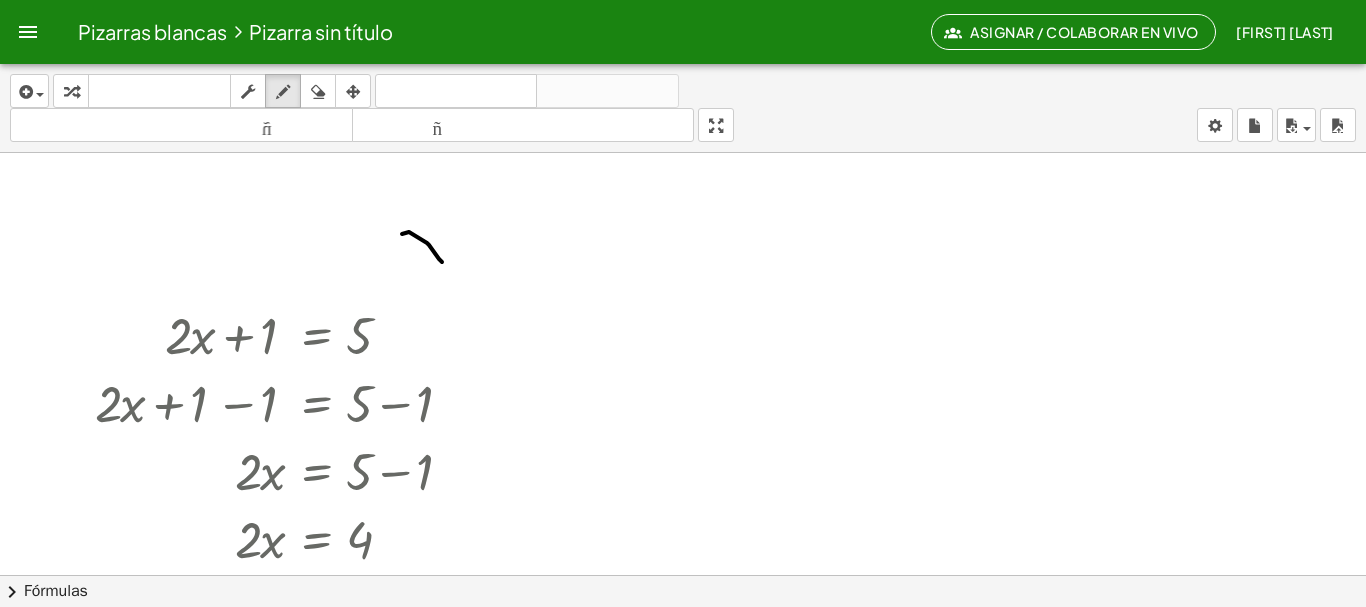 drag, startPoint x: 409, startPoint y: 232, endPoint x: 444, endPoint y: 264, distance: 47.423622 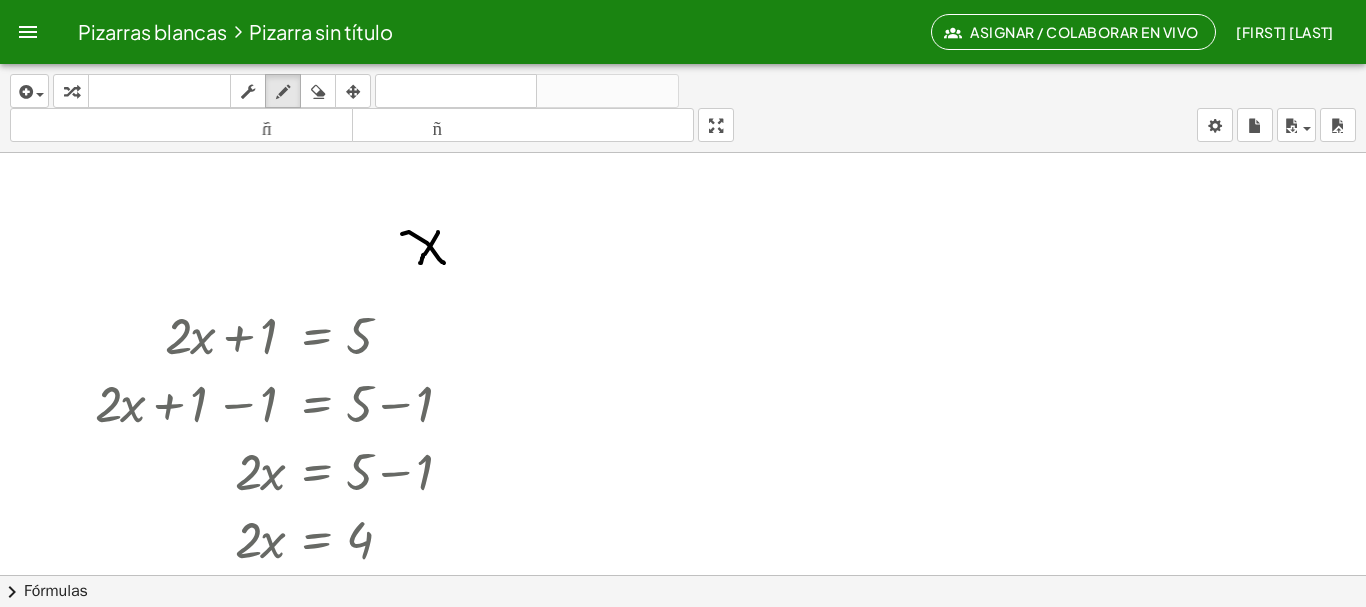 drag, startPoint x: 438, startPoint y: 232, endPoint x: 420, endPoint y: 263, distance: 35.846897 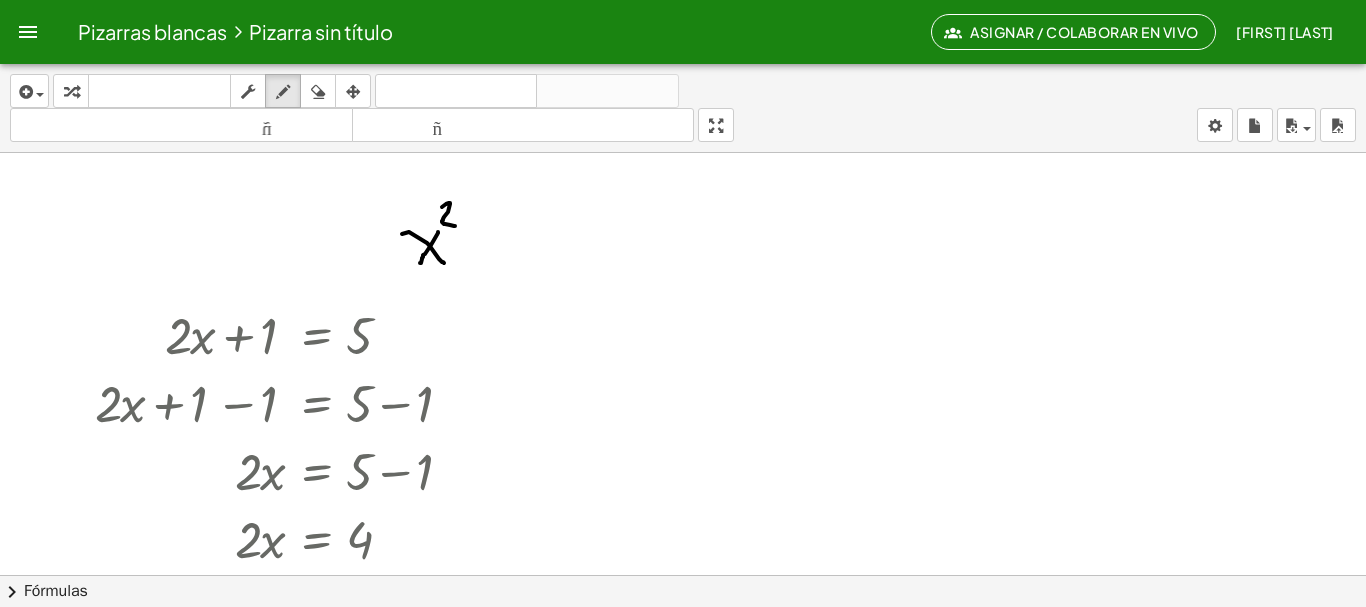 drag, startPoint x: 442, startPoint y: 207, endPoint x: 460, endPoint y: 246, distance: 42.953465 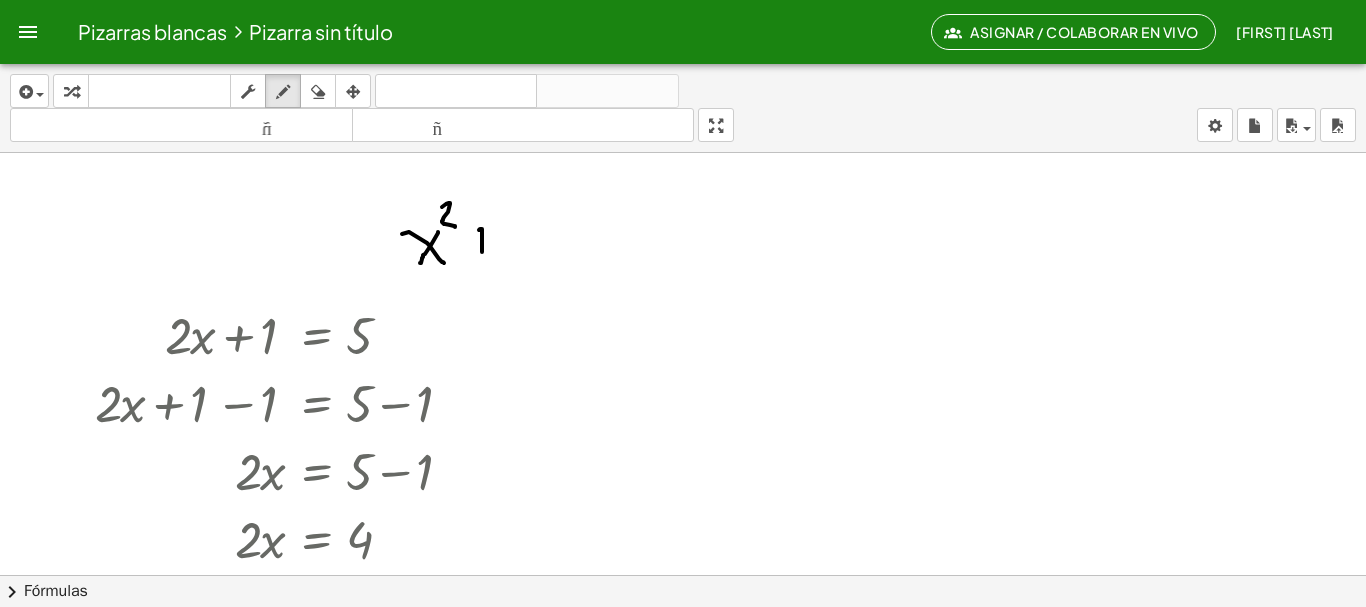 drag, startPoint x: 480, startPoint y: 229, endPoint x: 476, endPoint y: 258, distance: 29.274563 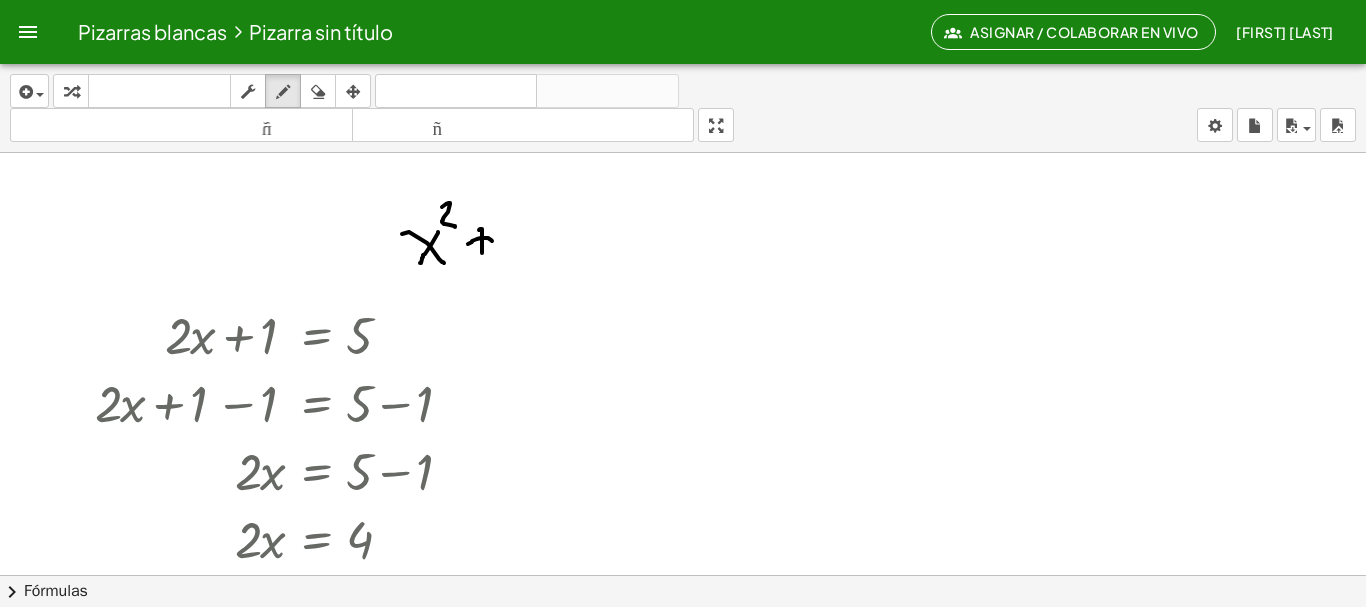 drag, startPoint x: 472, startPoint y: 241, endPoint x: 504, endPoint y: 245, distance: 32.24903 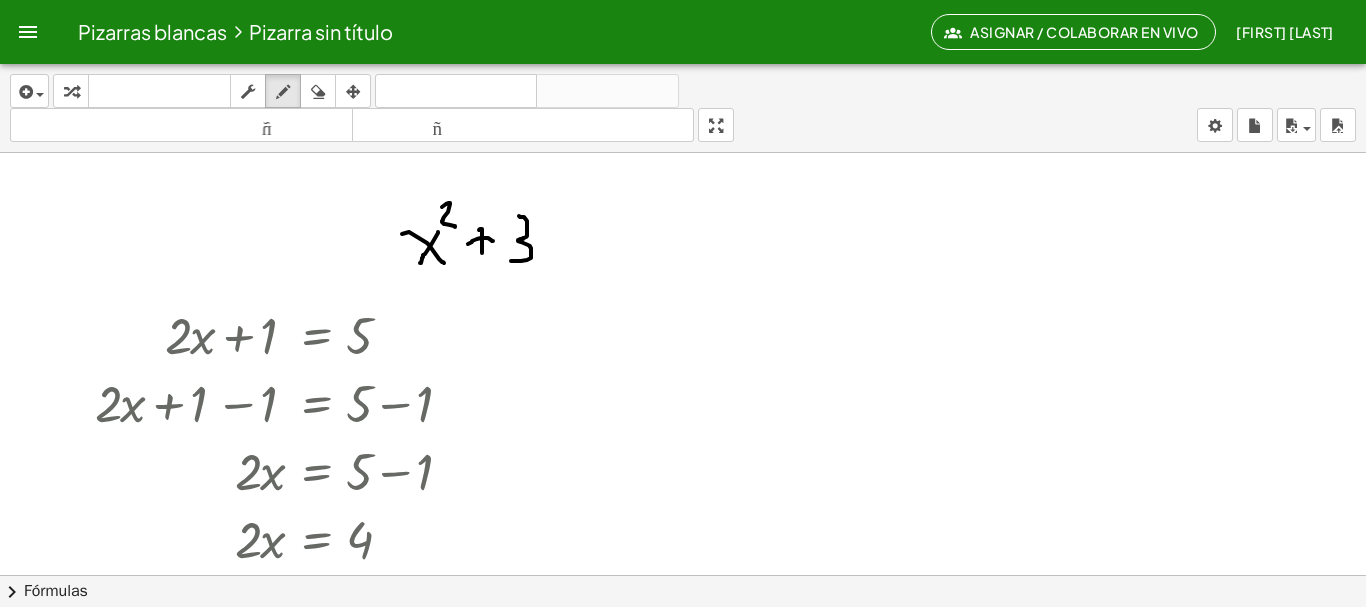 drag, startPoint x: 519, startPoint y: 216, endPoint x: 511, endPoint y: 261, distance: 45.705578 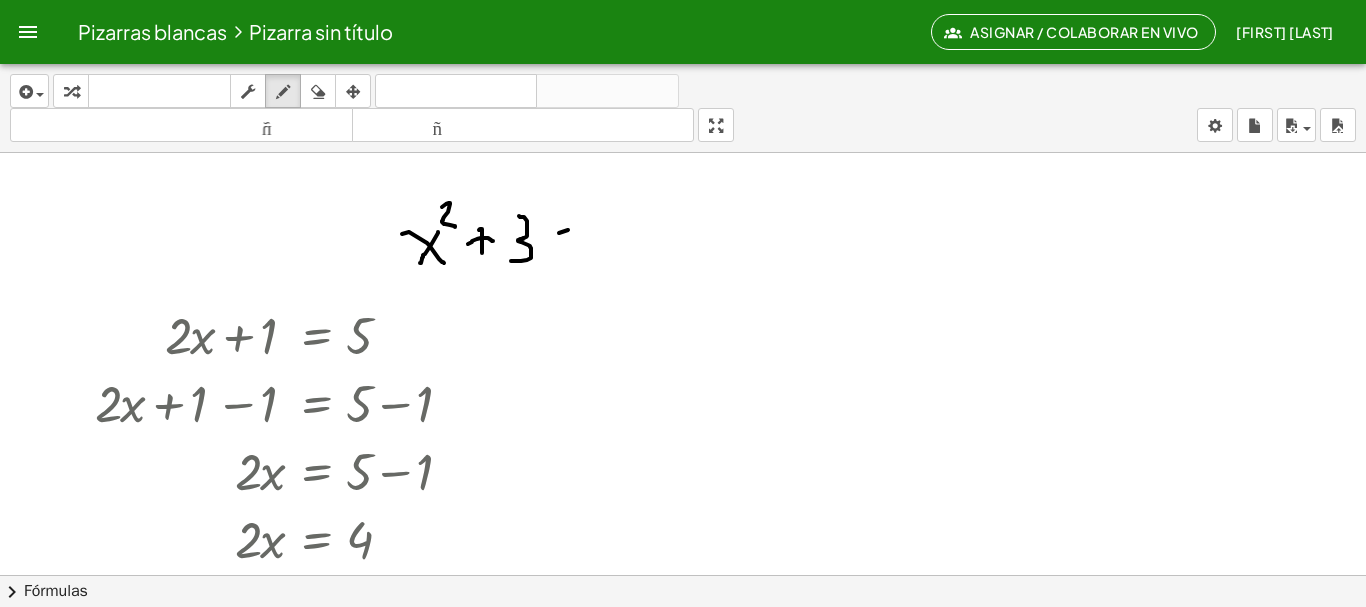 click at bounding box center [683, 575] 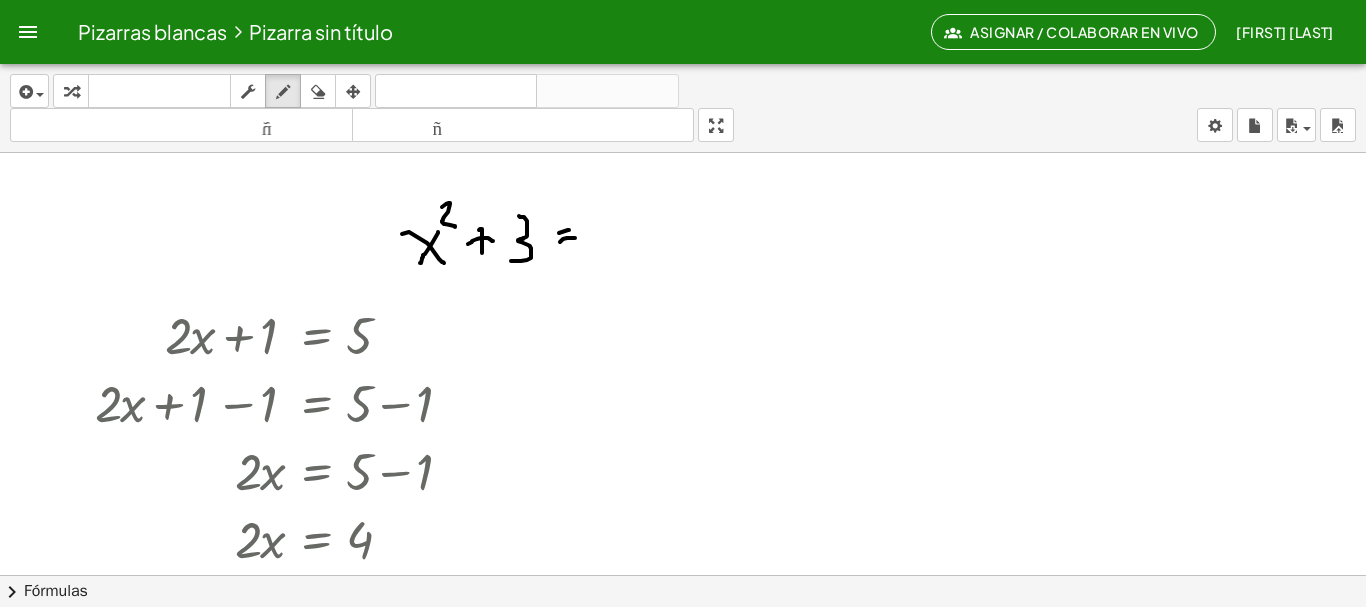 drag, startPoint x: 560, startPoint y: 242, endPoint x: 575, endPoint y: 239, distance: 15.297058 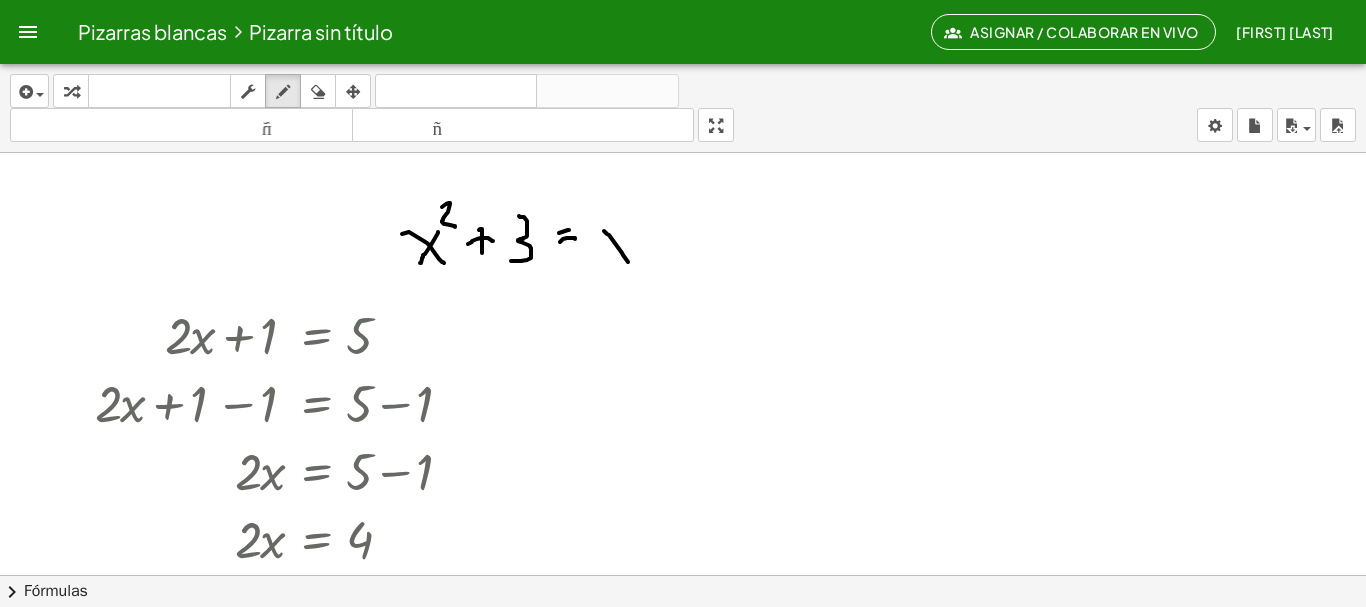 drag, startPoint x: 604, startPoint y: 231, endPoint x: 624, endPoint y: 258, distance: 33.600594 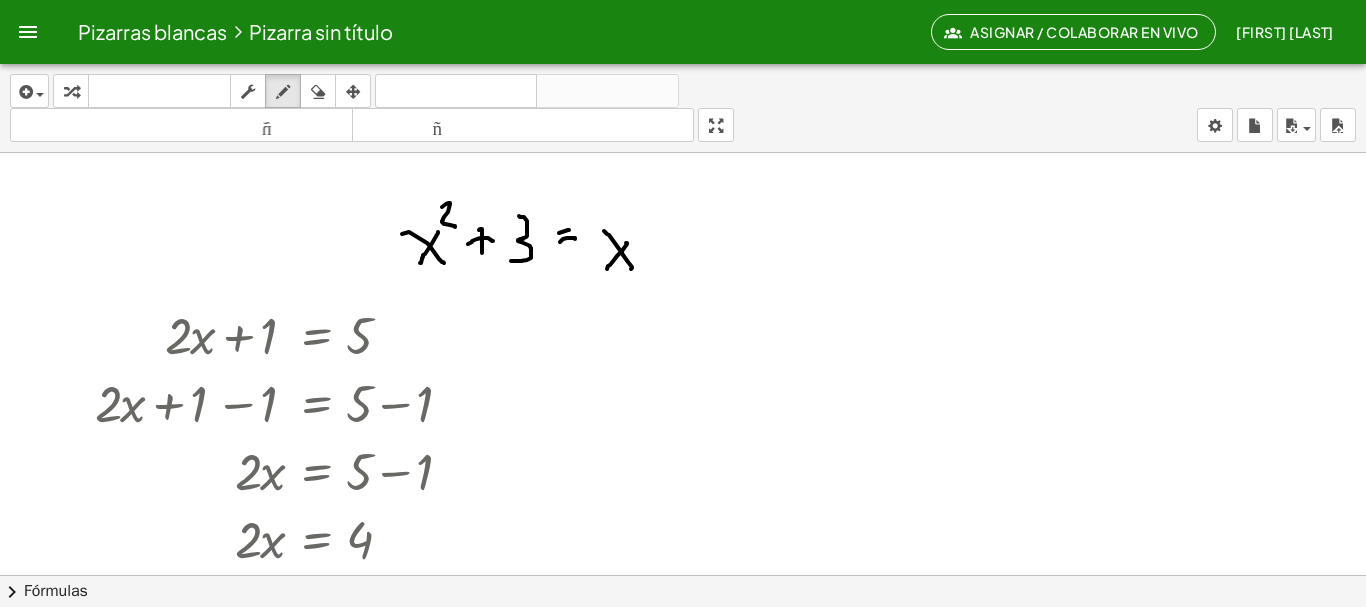 drag, startPoint x: 627, startPoint y: 244, endPoint x: 607, endPoint y: 269, distance: 32.01562 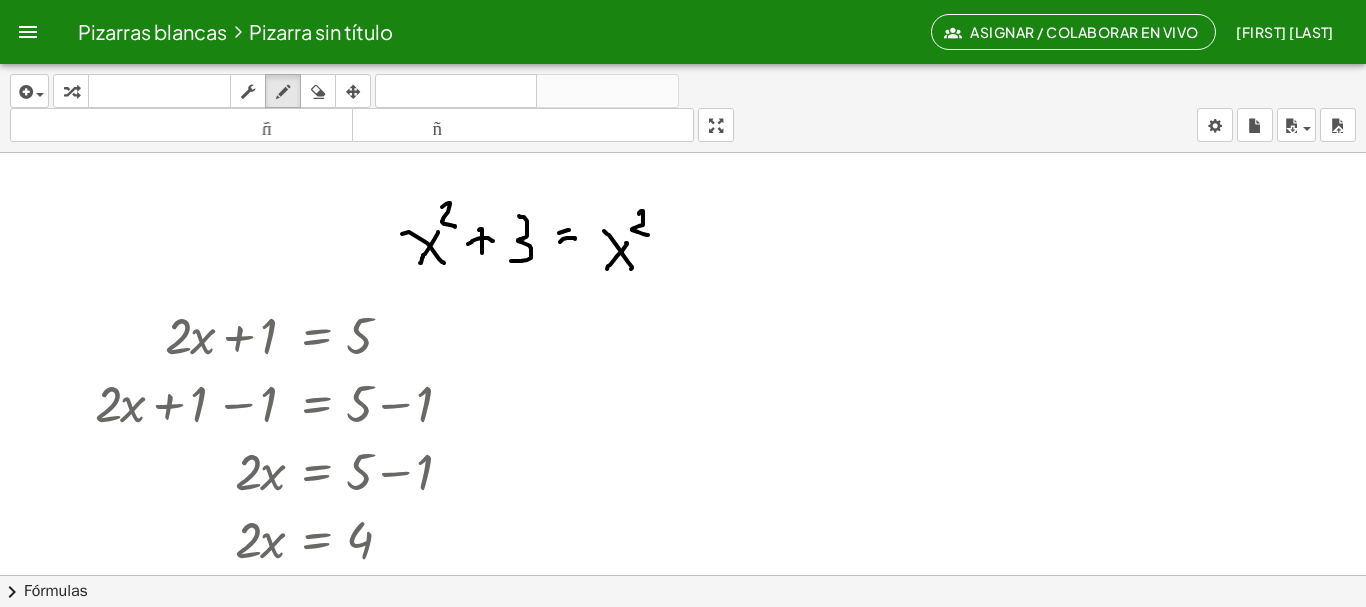drag, startPoint x: 639, startPoint y: 214, endPoint x: 692, endPoint y: 256, distance: 67.62396 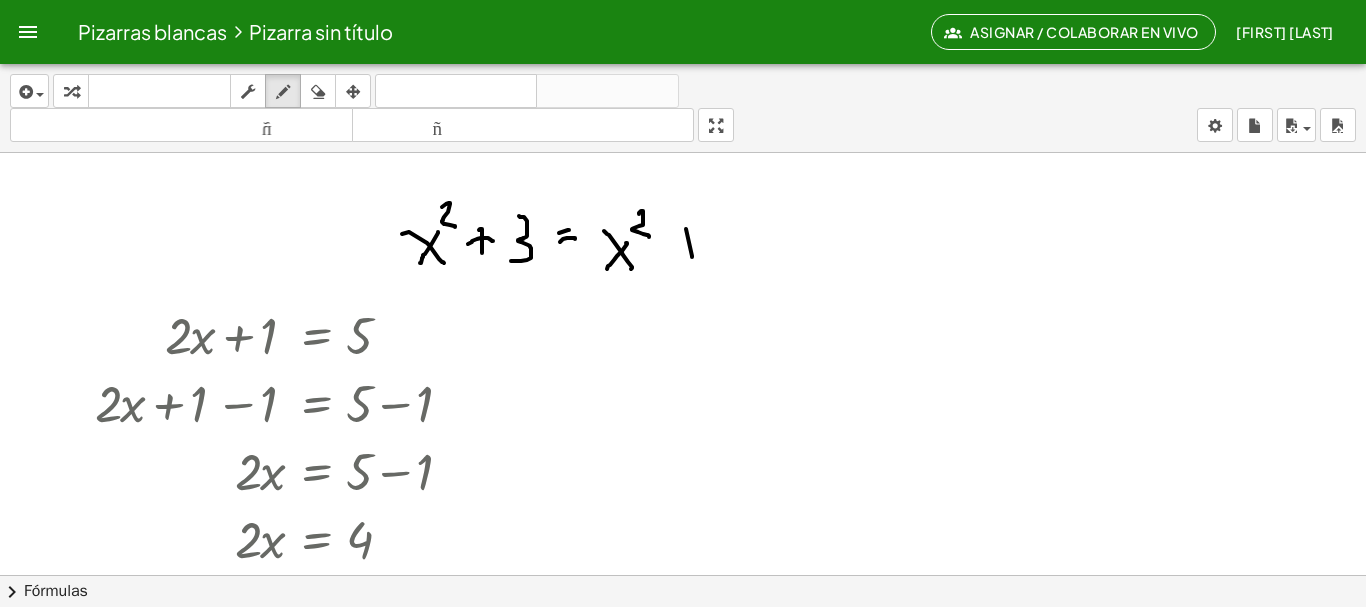 drag, startPoint x: 692, startPoint y: 256, endPoint x: 679, endPoint y: 257, distance: 13.038404 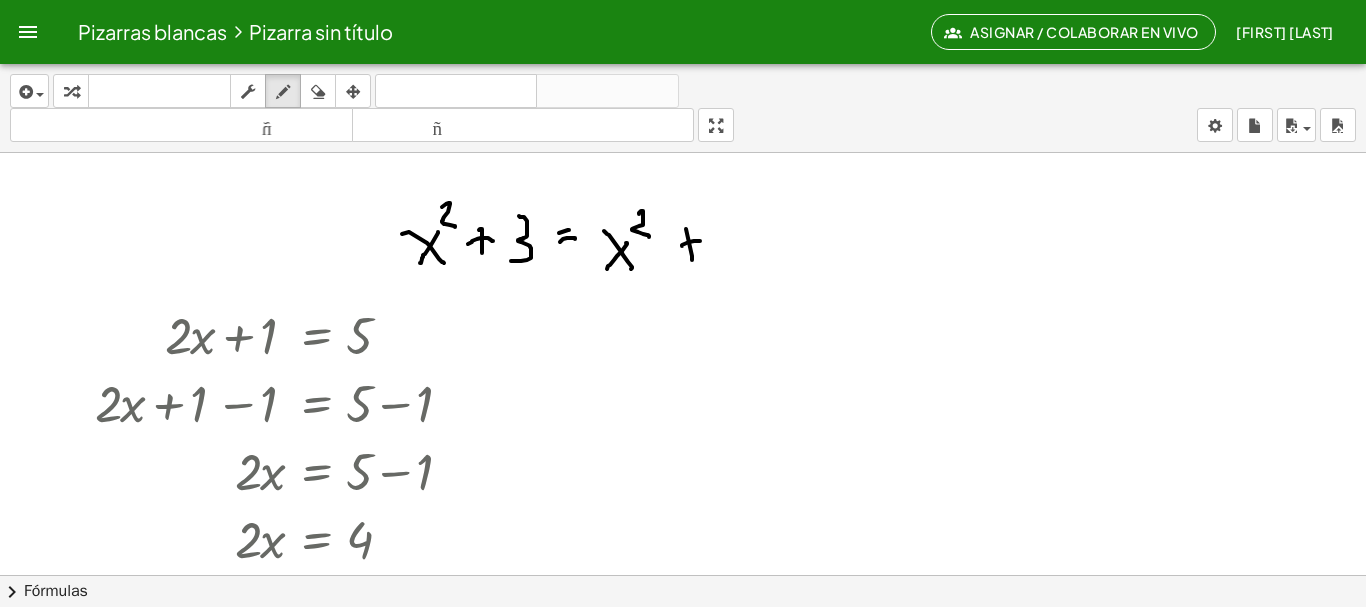 drag, startPoint x: 682, startPoint y: 246, endPoint x: 722, endPoint y: 255, distance: 41 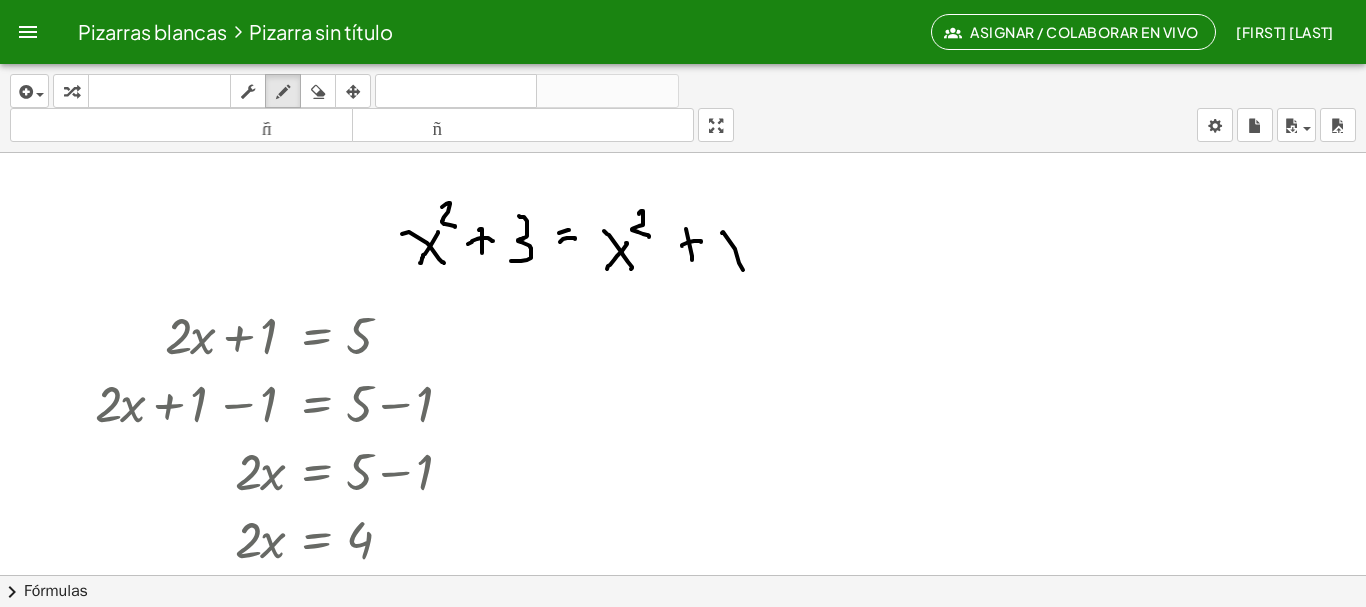 click at bounding box center (683, 575) 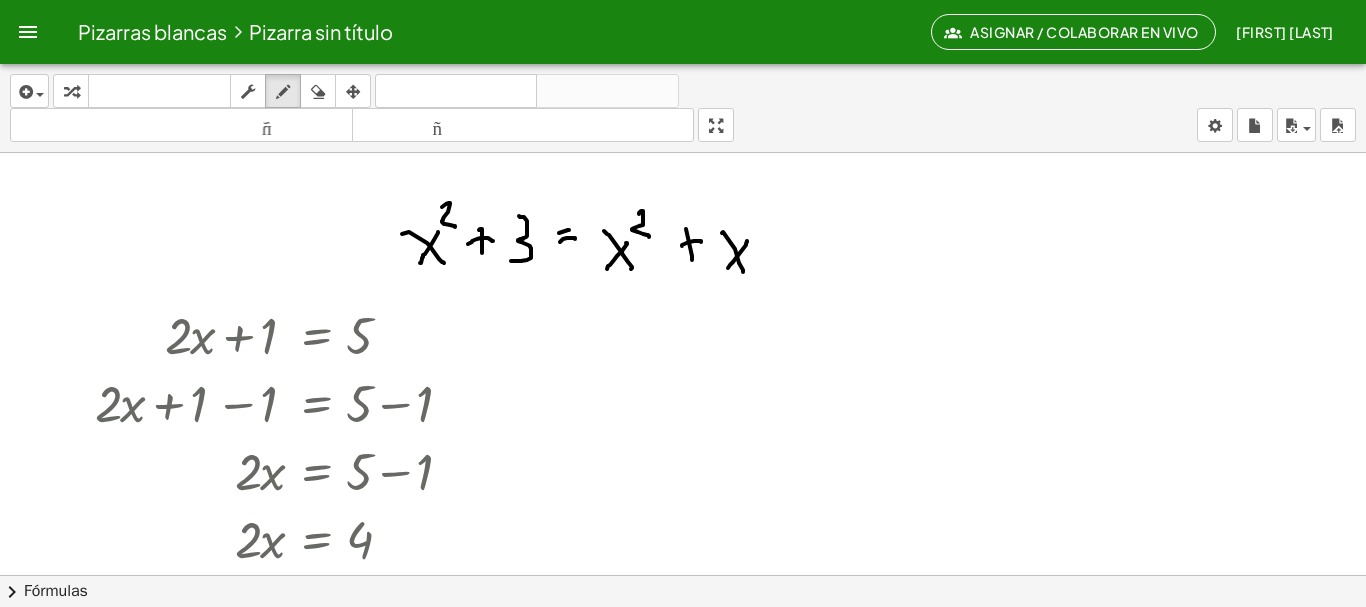drag, startPoint x: 747, startPoint y: 241, endPoint x: 763, endPoint y: 262, distance: 26.400757 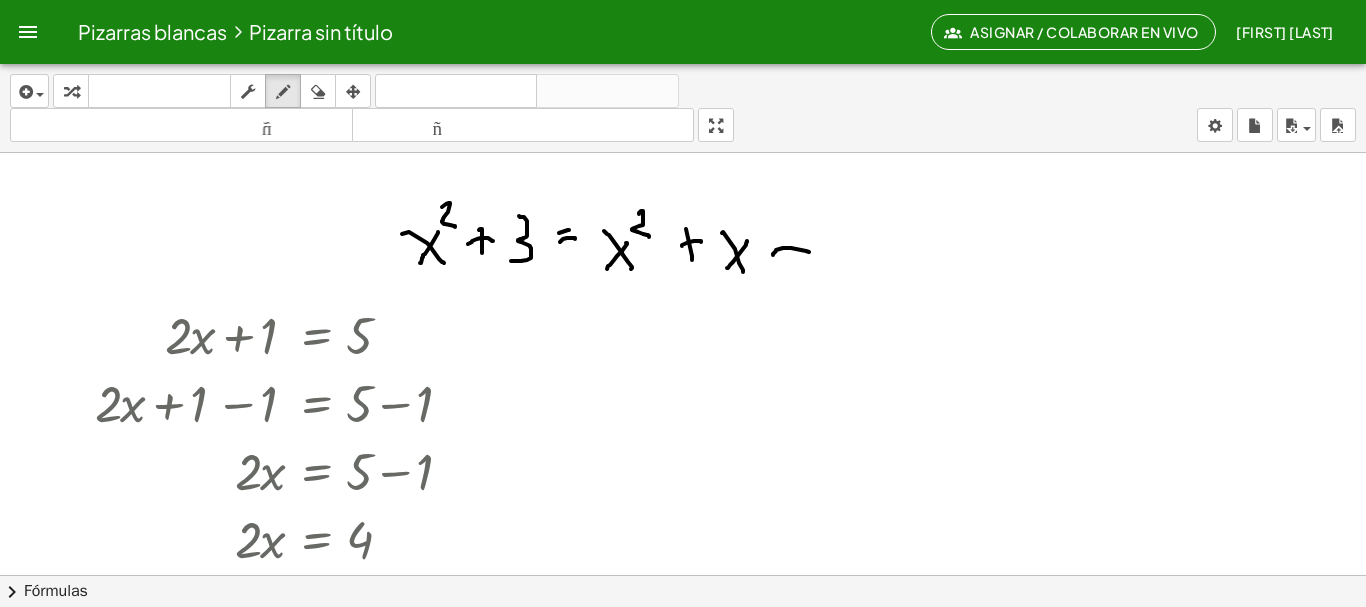 drag, startPoint x: 776, startPoint y: 250, endPoint x: 821, endPoint y: 252, distance: 45.044422 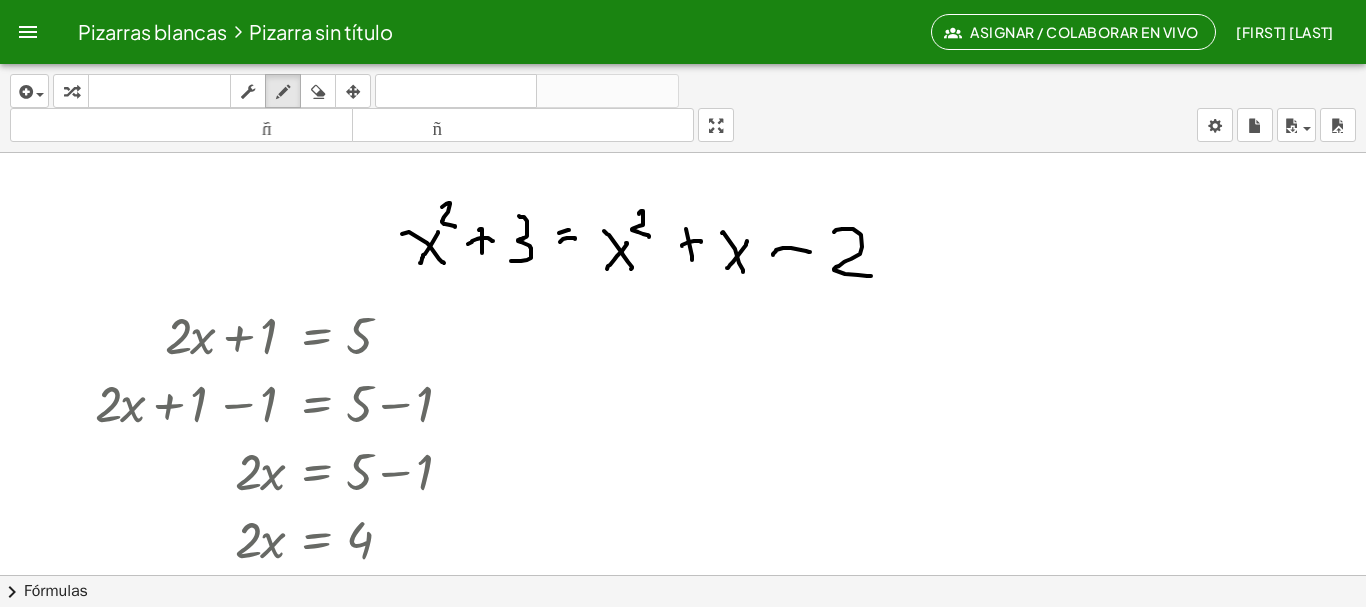 drag, startPoint x: 834, startPoint y: 232, endPoint x: 870, endPoint y: 281, distance: 60.80296 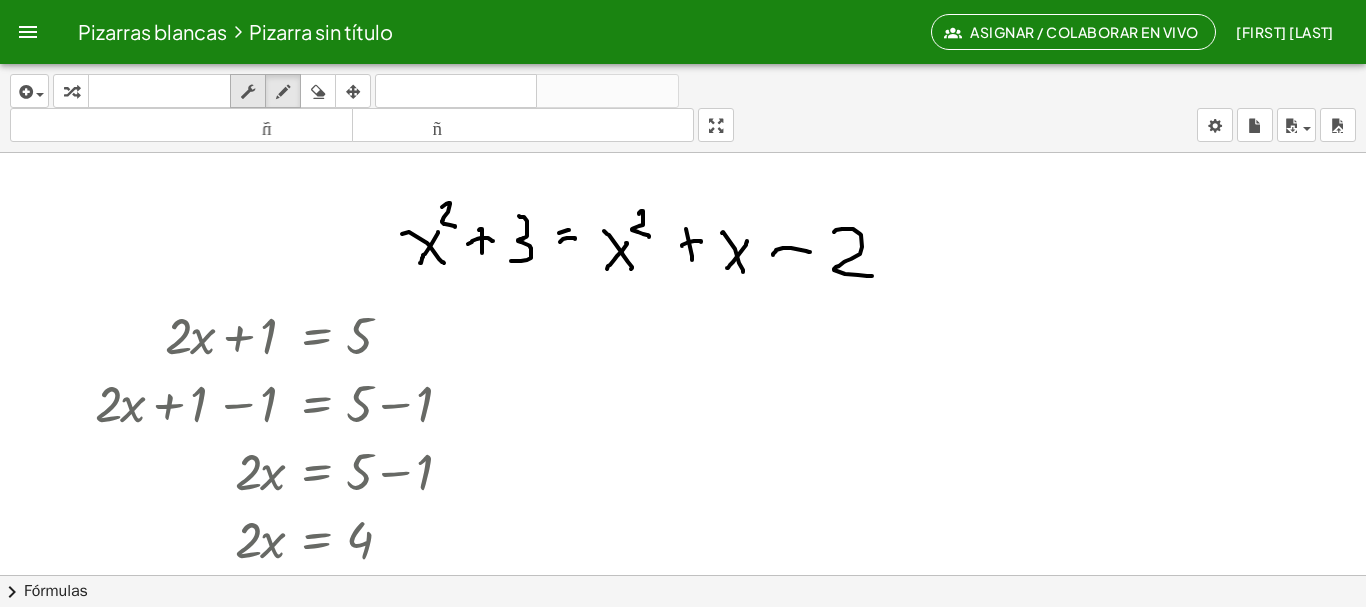 click at bounding box center [248, 92] 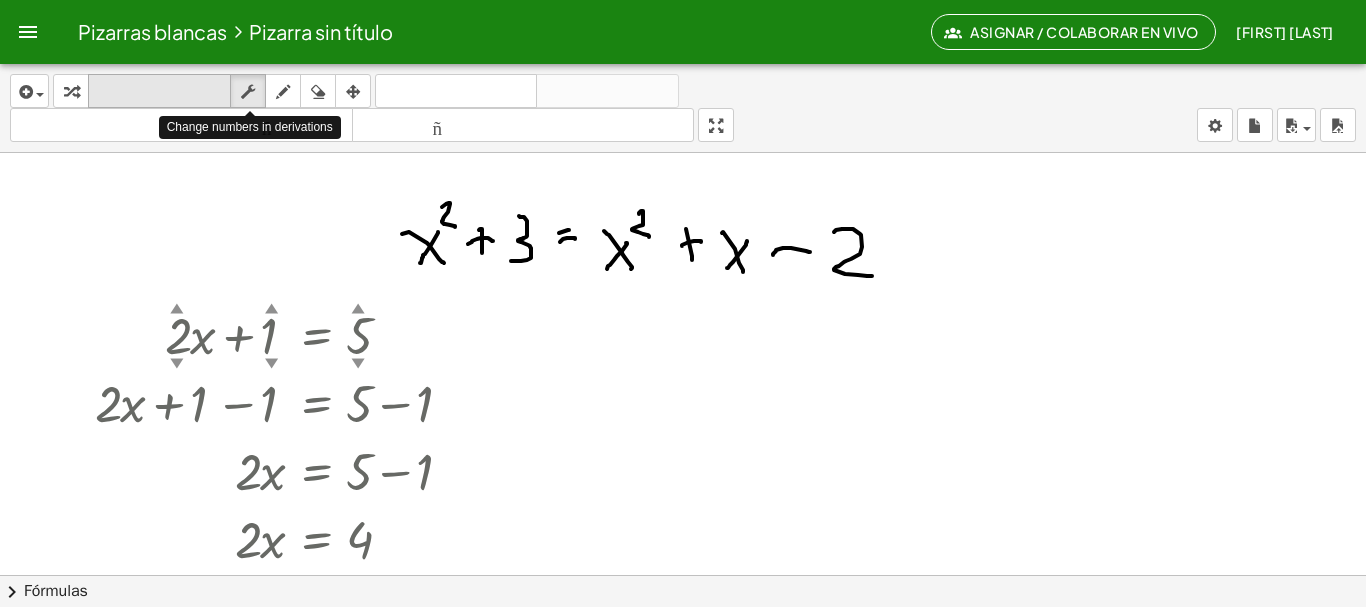 click on "teclado" at bounding box center (159, 91) 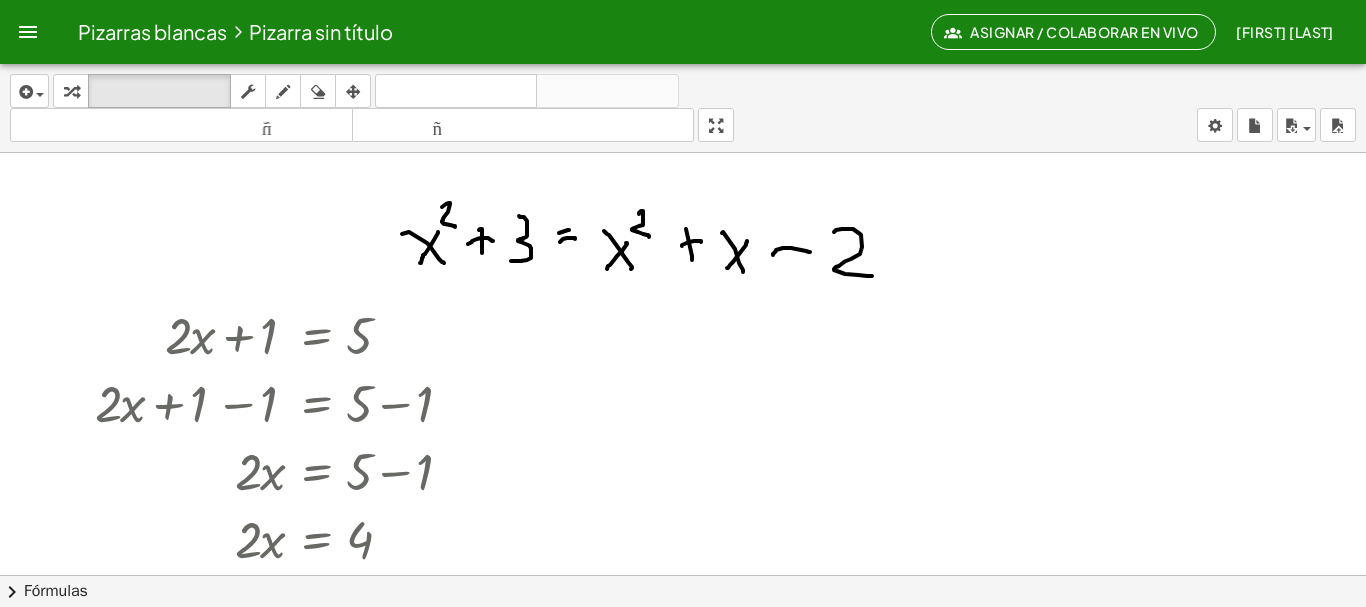 click at bounding box center (683, 575) 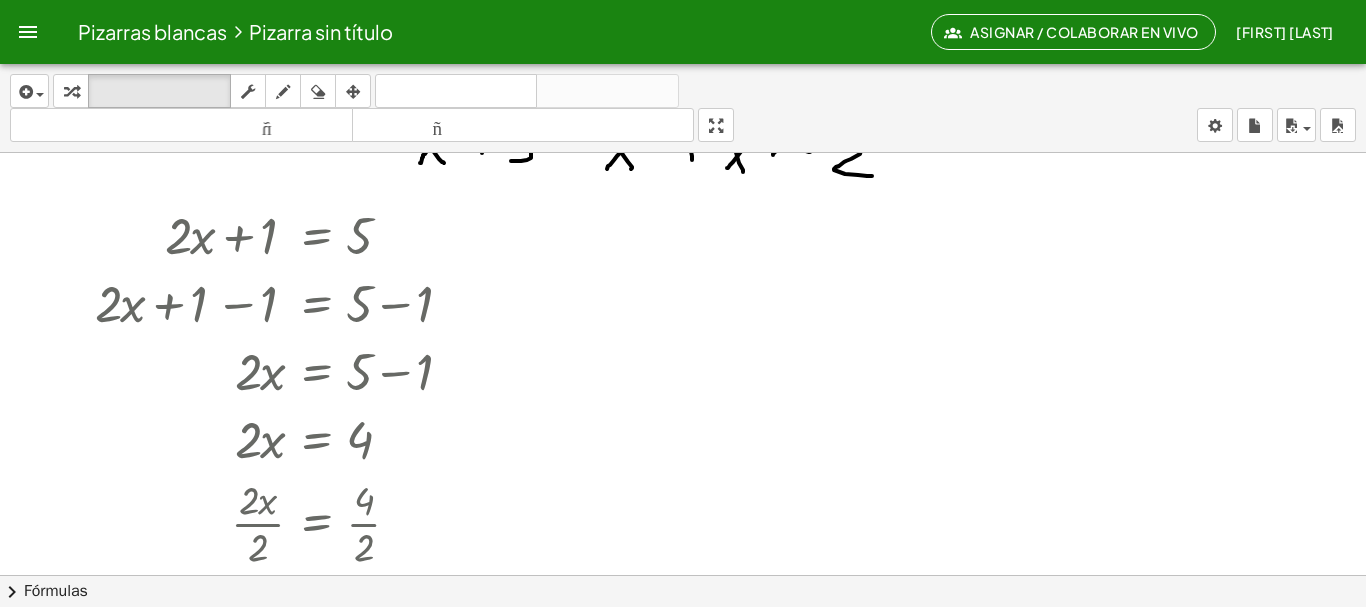 scroll, scrollTop: 0, scrollLeft: 0, axis: both 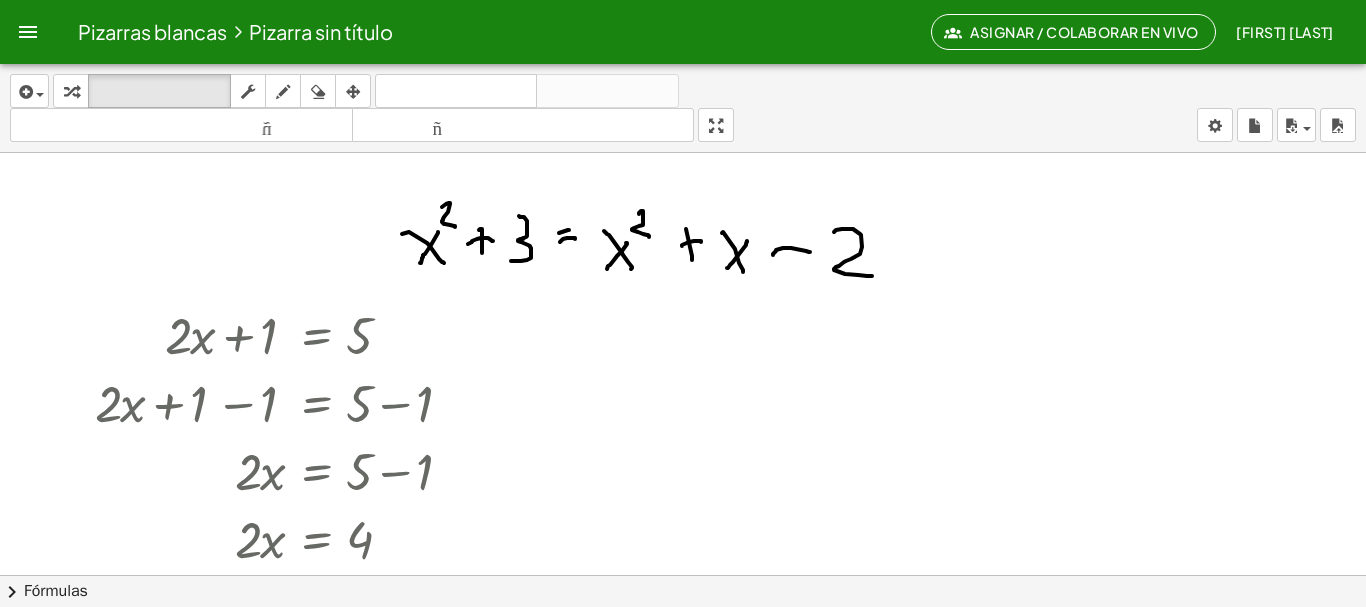 drag, startPoint x: 379, startPoint y: 184, endPoint x: 709, endPoint y: 346, distance: 367.61935 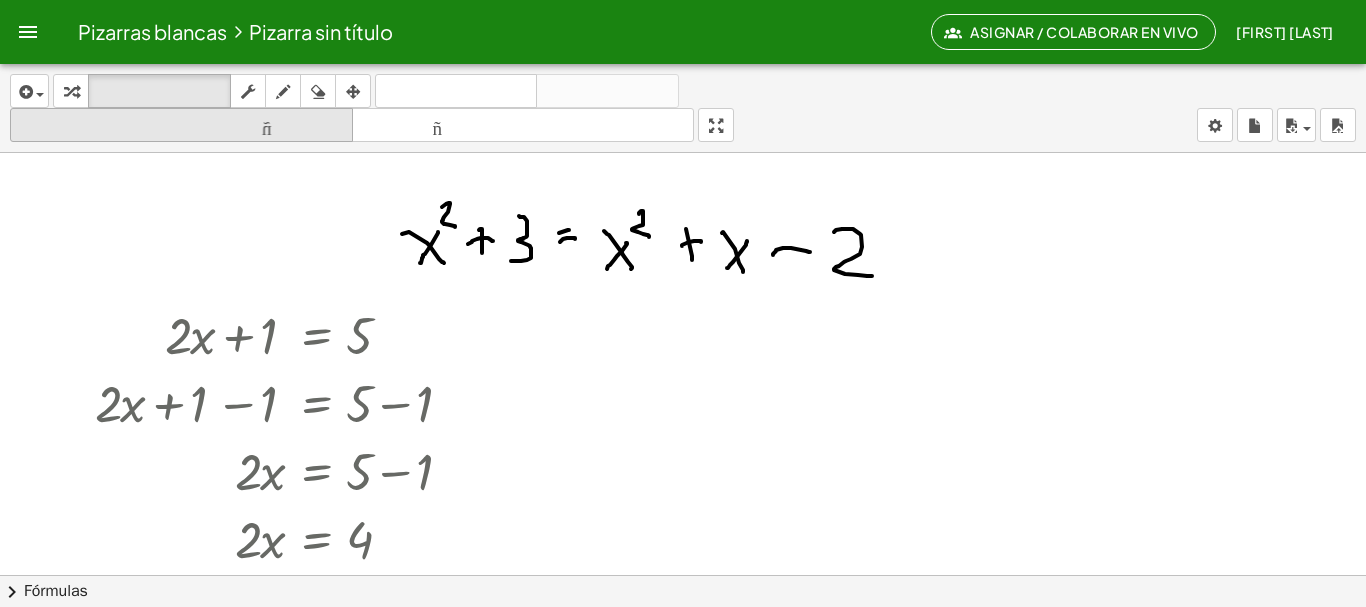 click on "tamaño_del_formato" at bounding box center [181, 125] 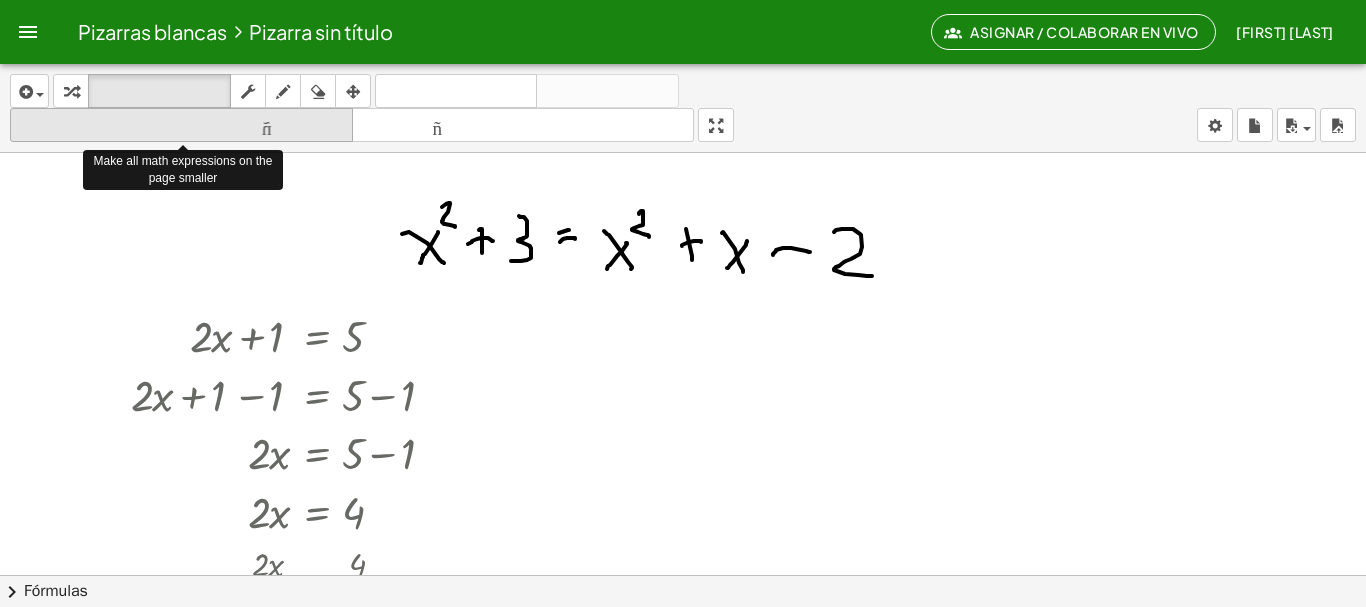 click on "tamaño_del_formato" at bounding box center [181, 125] 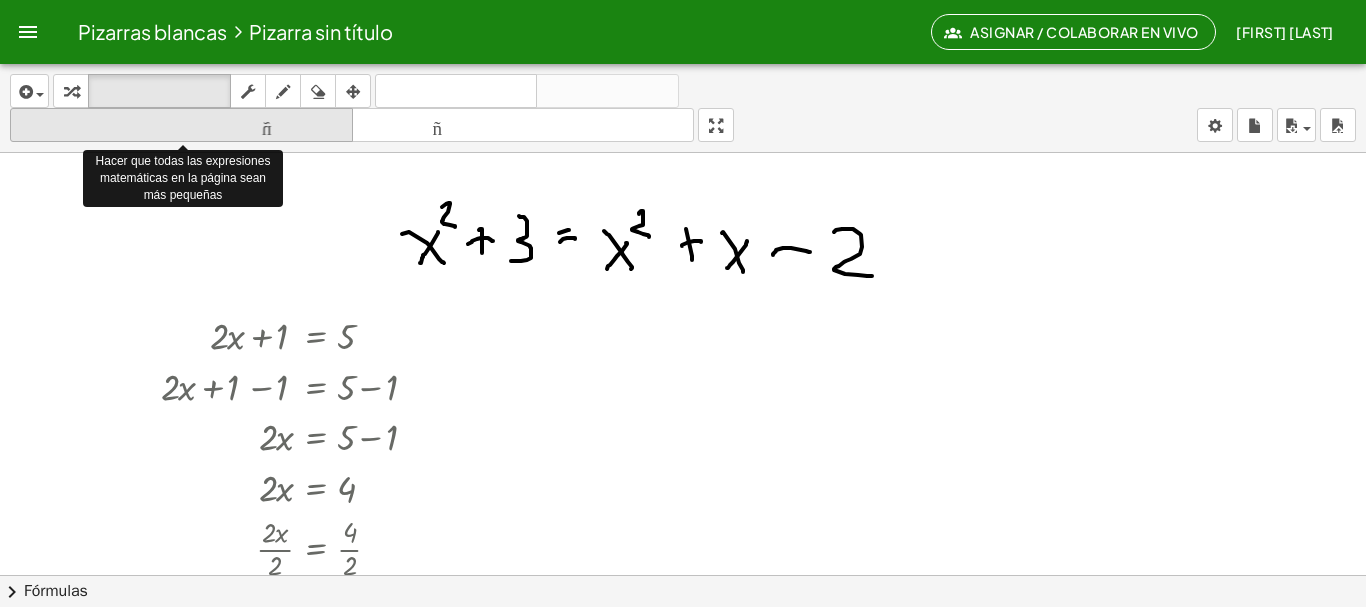 click on "tamaño_del_formato" at bounding box center (181, 125) 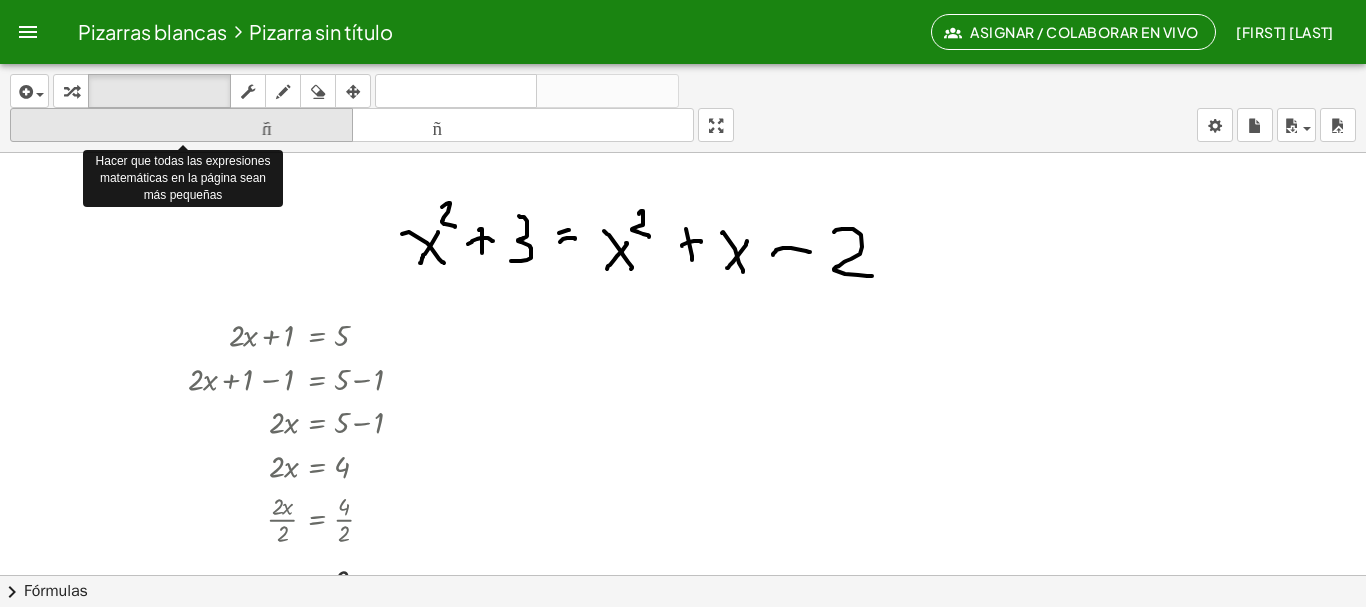 click on "tamaño_del_formato" at bounding box center [181, 125] 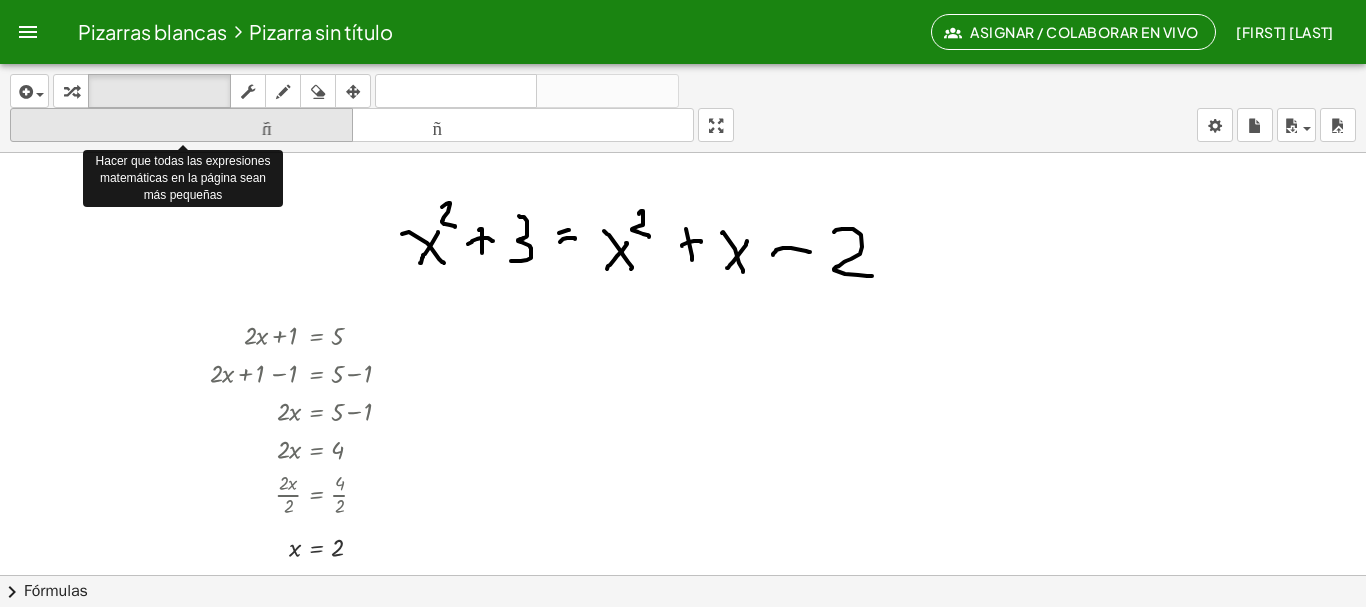 click on "tamaño_del_formato" at bounding box center [181, 125] 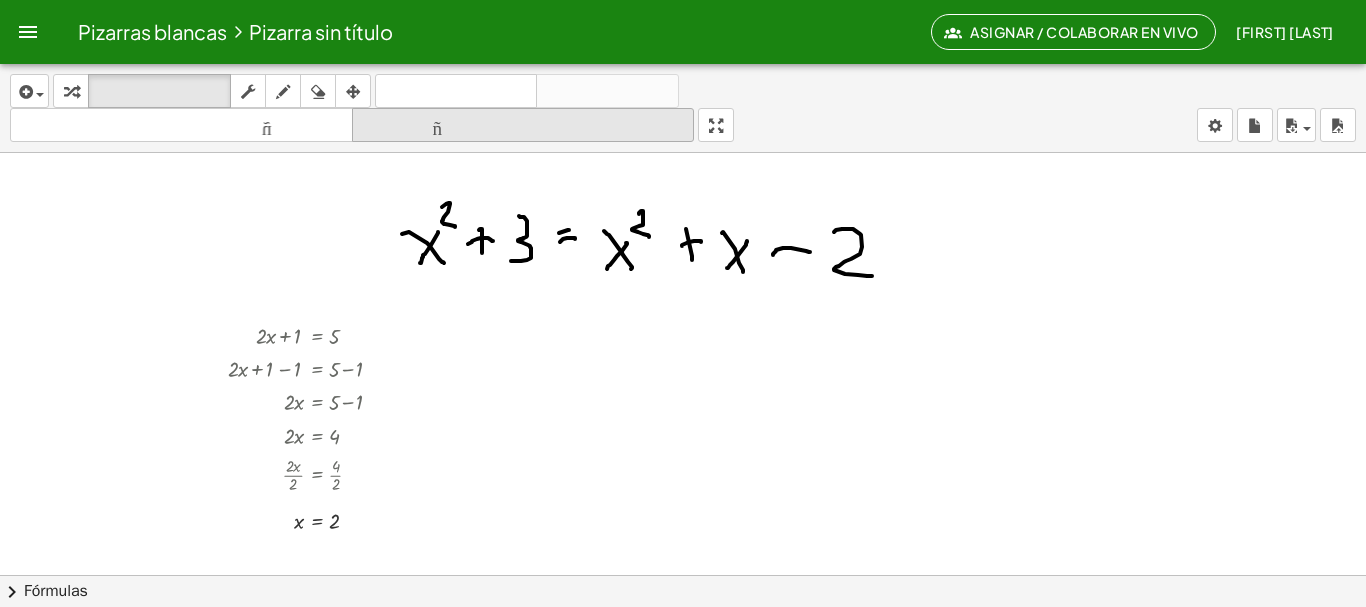 click on "tamaño_del_formato" at bounding box center (523, 125) 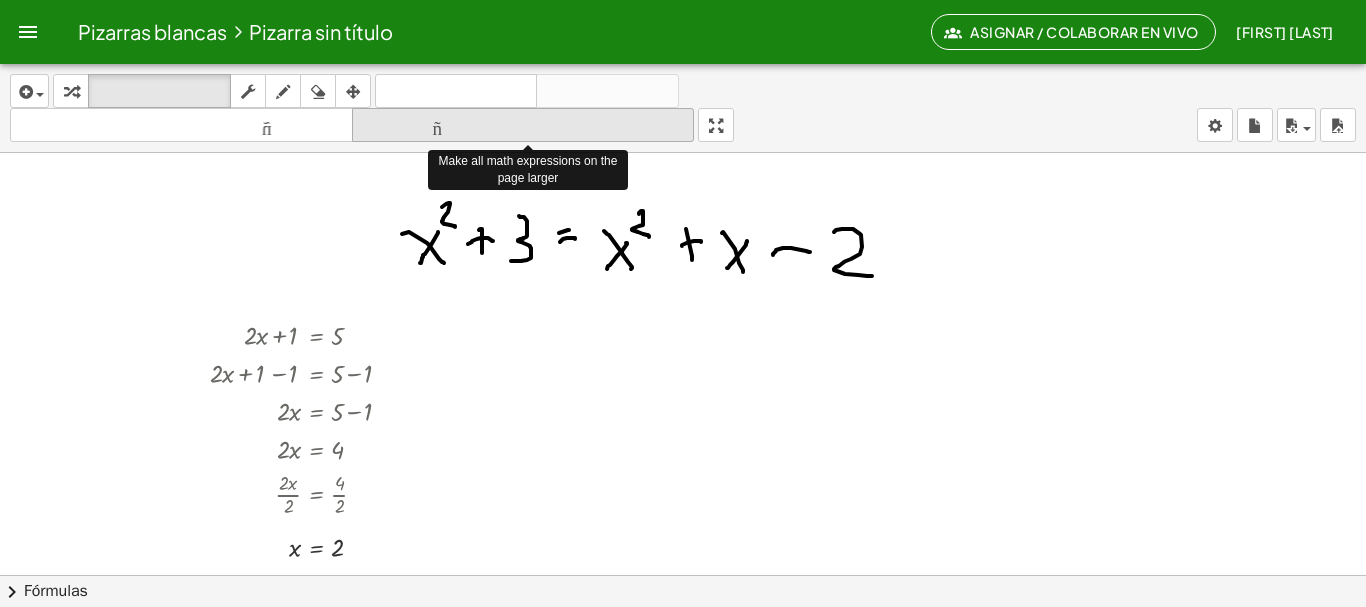 click on "tamaño_del_formato" at bounding box center (523, 125) 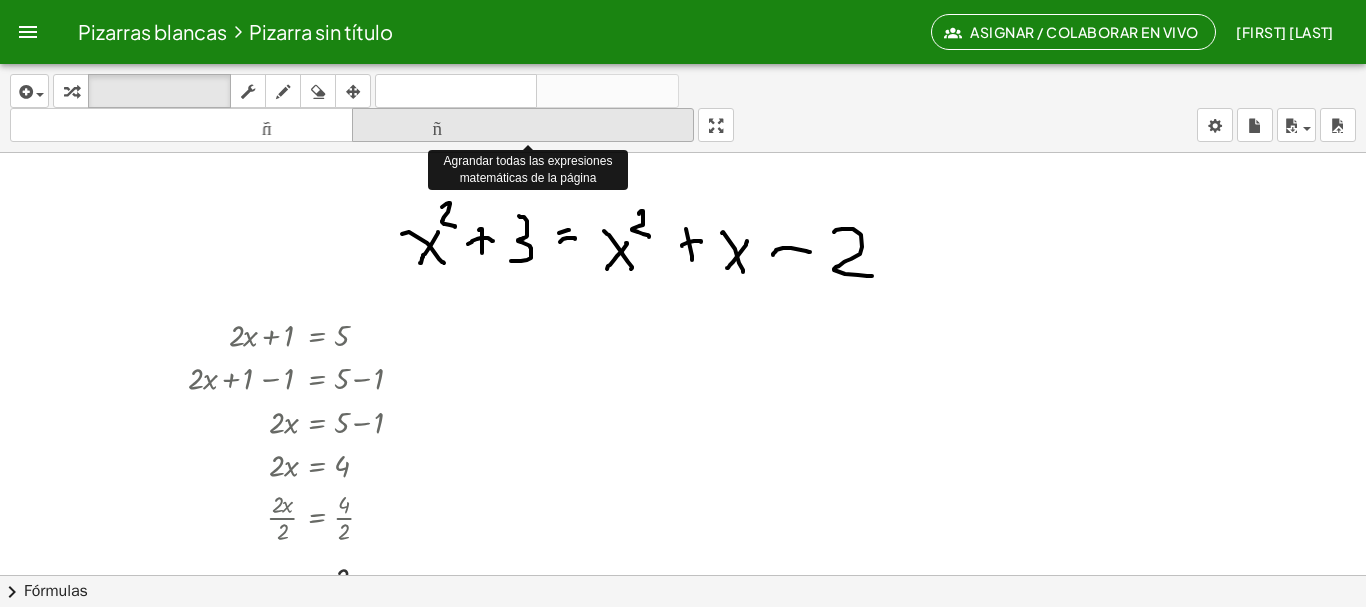 click on "tamaño_del_formato" at bounding box center (523, 125) 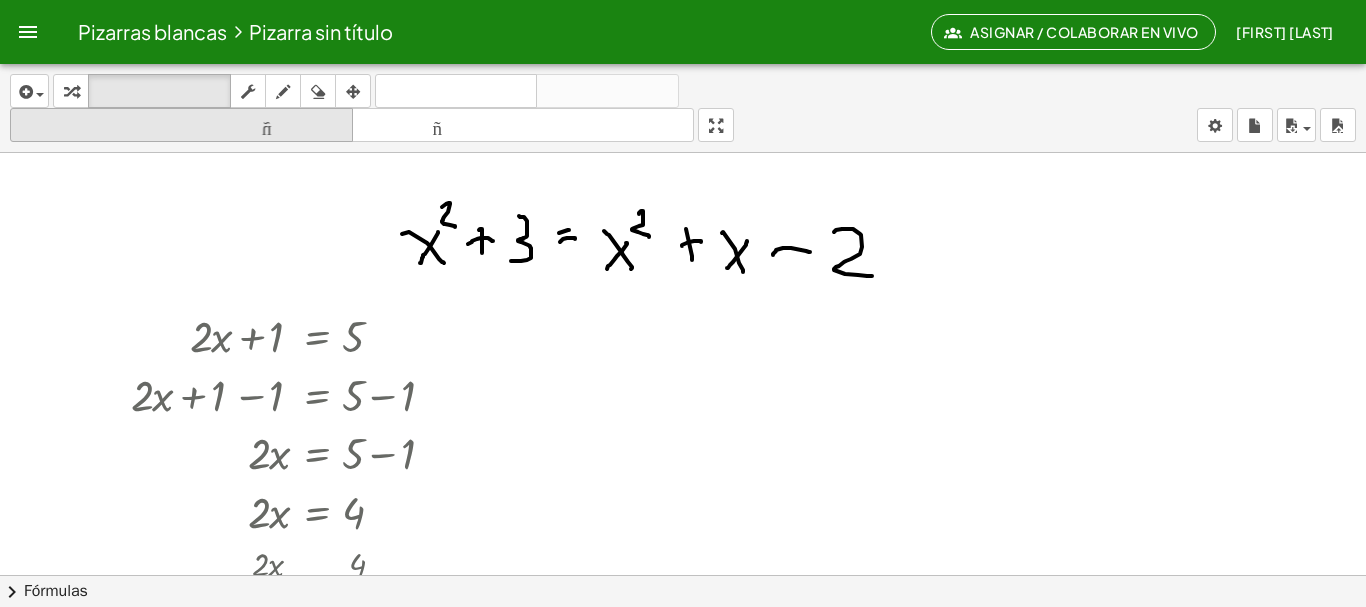 click on "tamaño_del_formato" at bounding box center (181, 125) 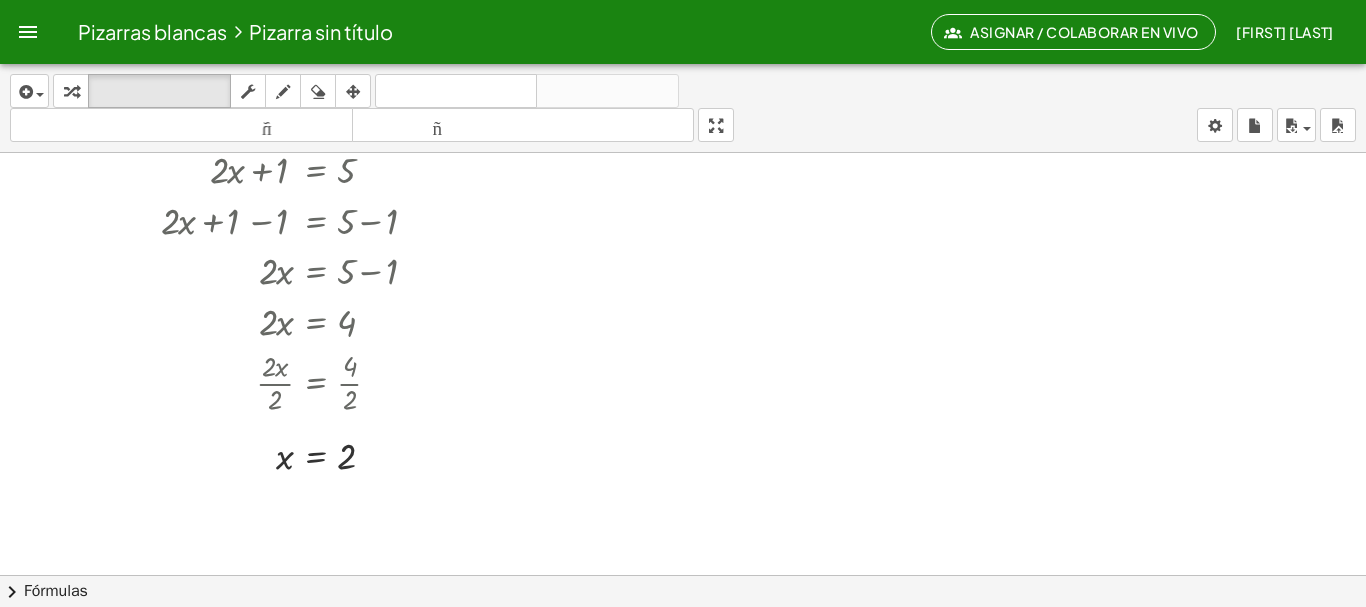scroll, scrollTop: 0, scrollLeft: 0, axis: both 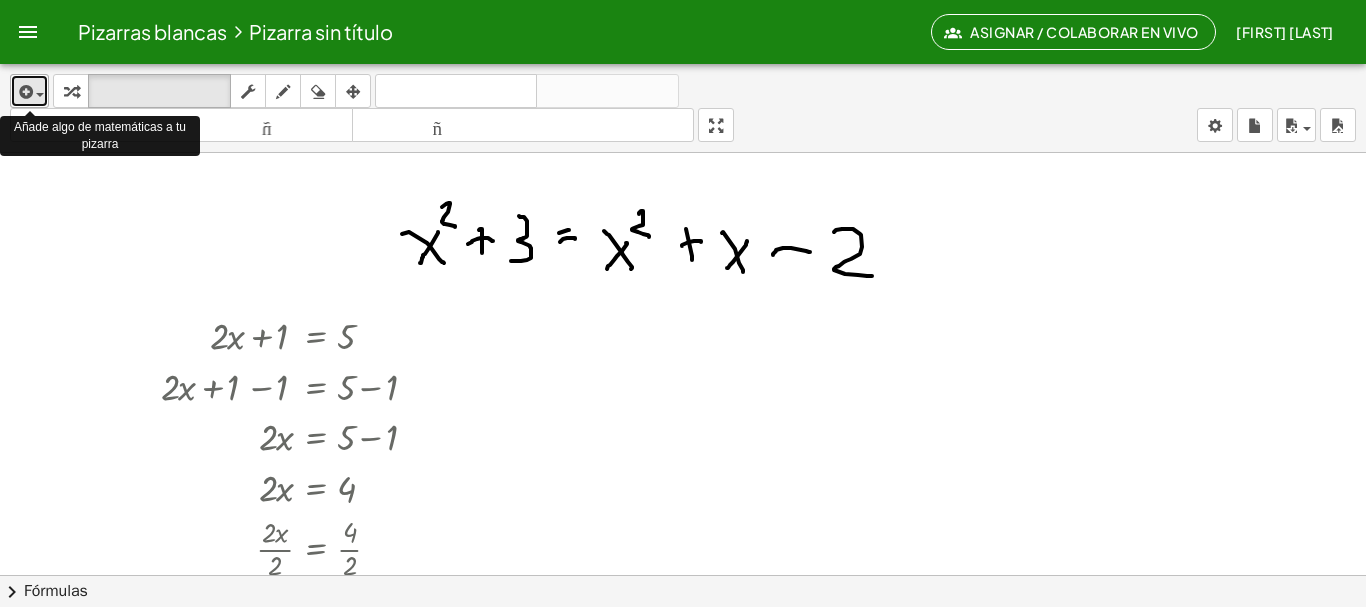 click at bounding box center [29, 91] 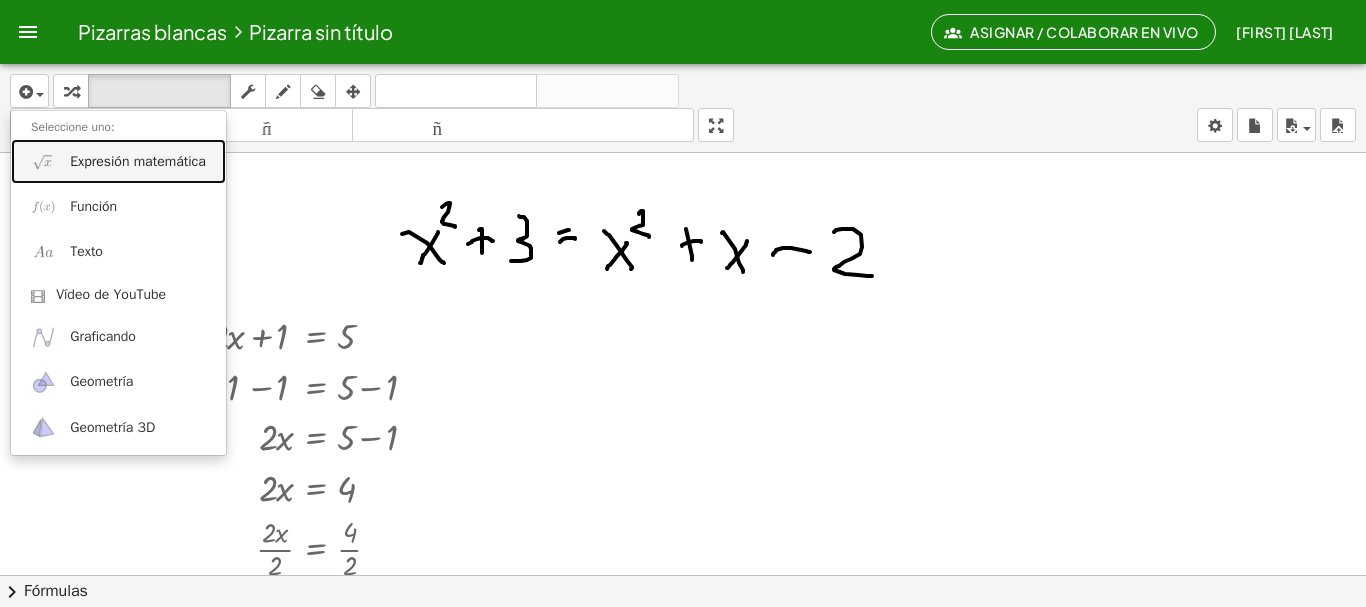 click on "Expresión matemática" at bounding box center (138, 161) 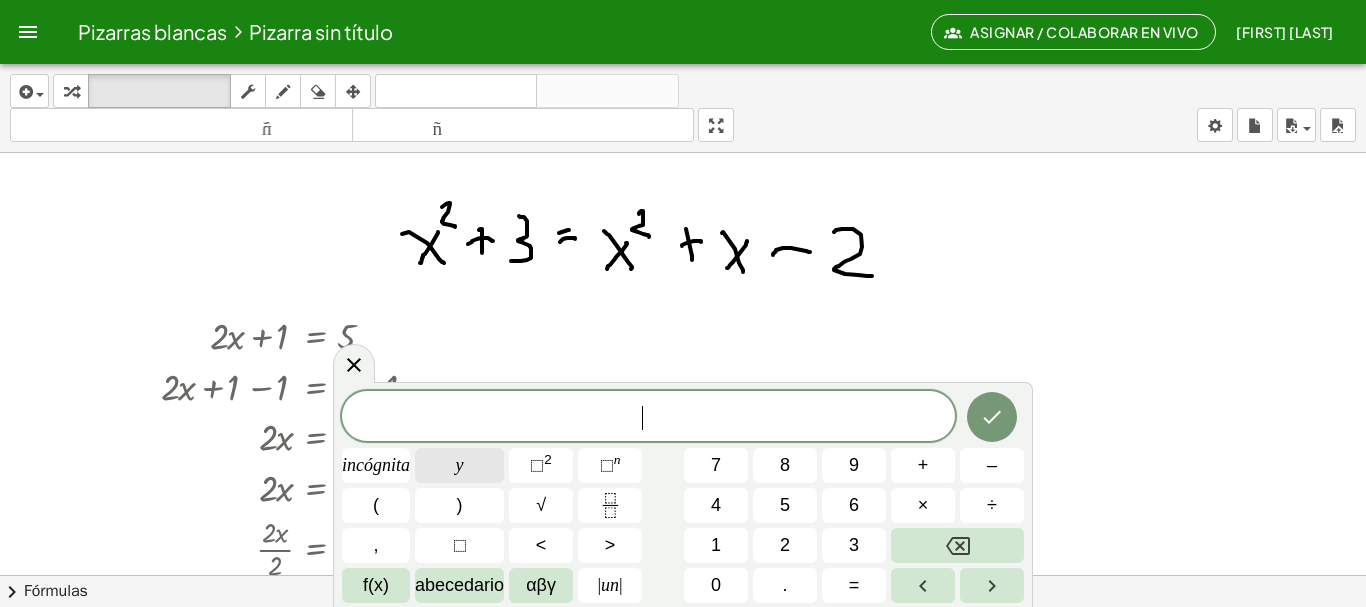 click on "y" at bounding box center (459, 465) 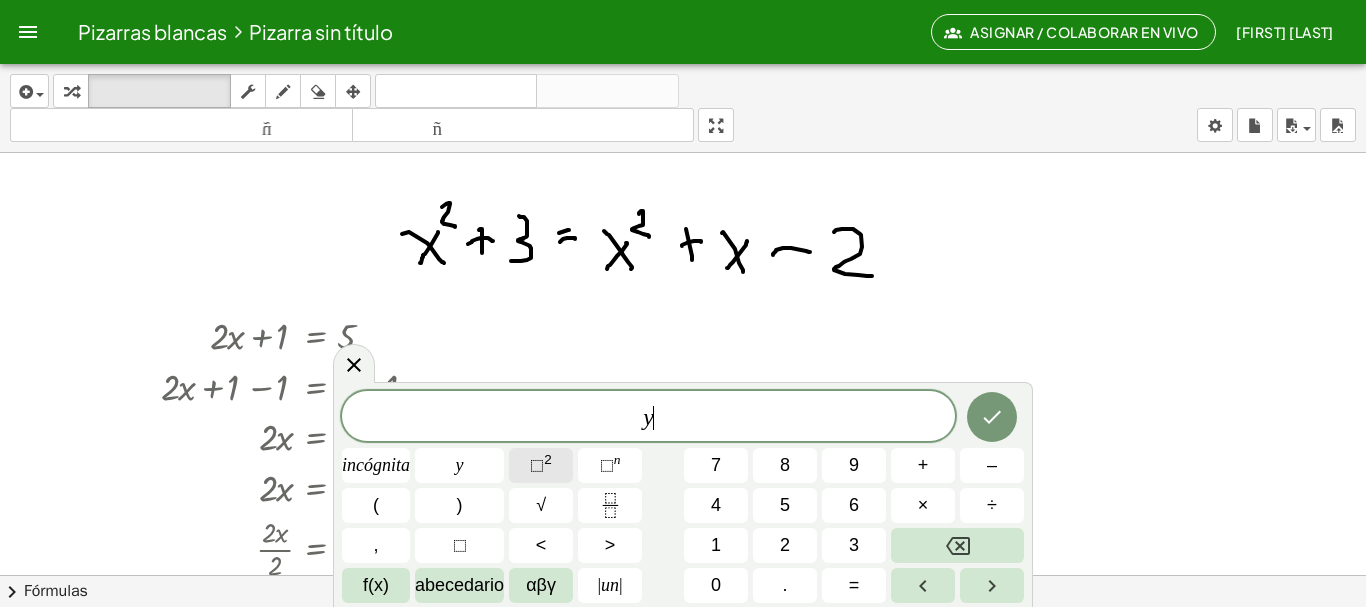 click on "2" at bounding box center [548, 459] 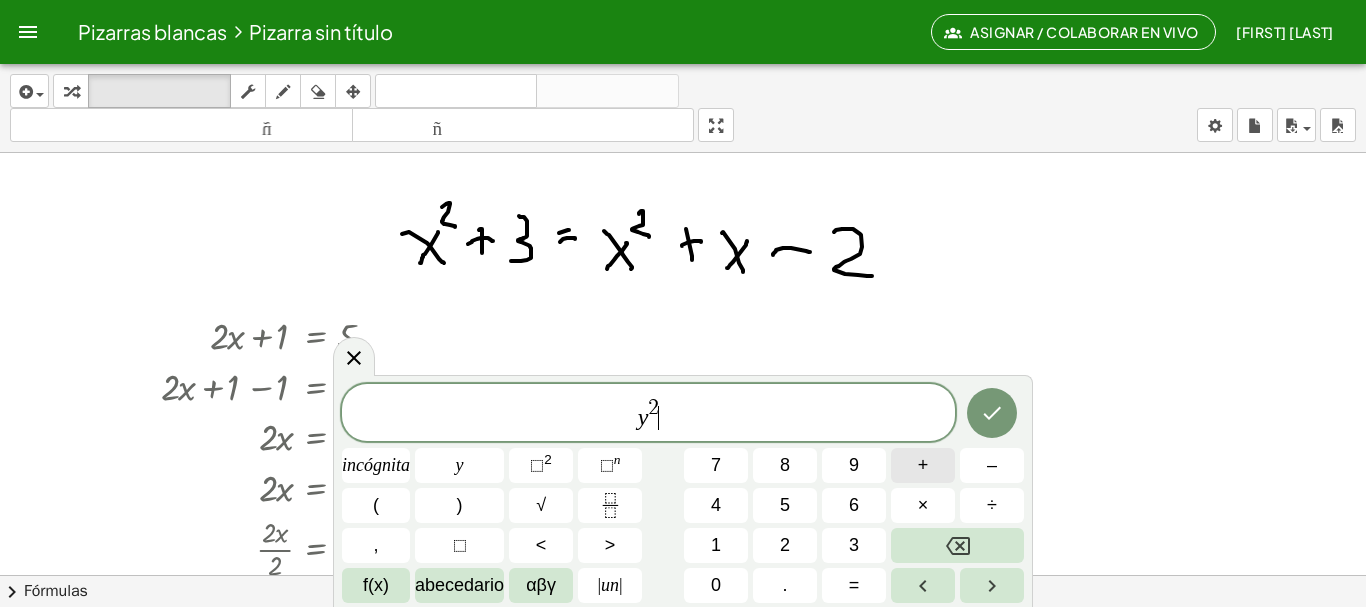 click on "+" at bounding box center [923, 465] 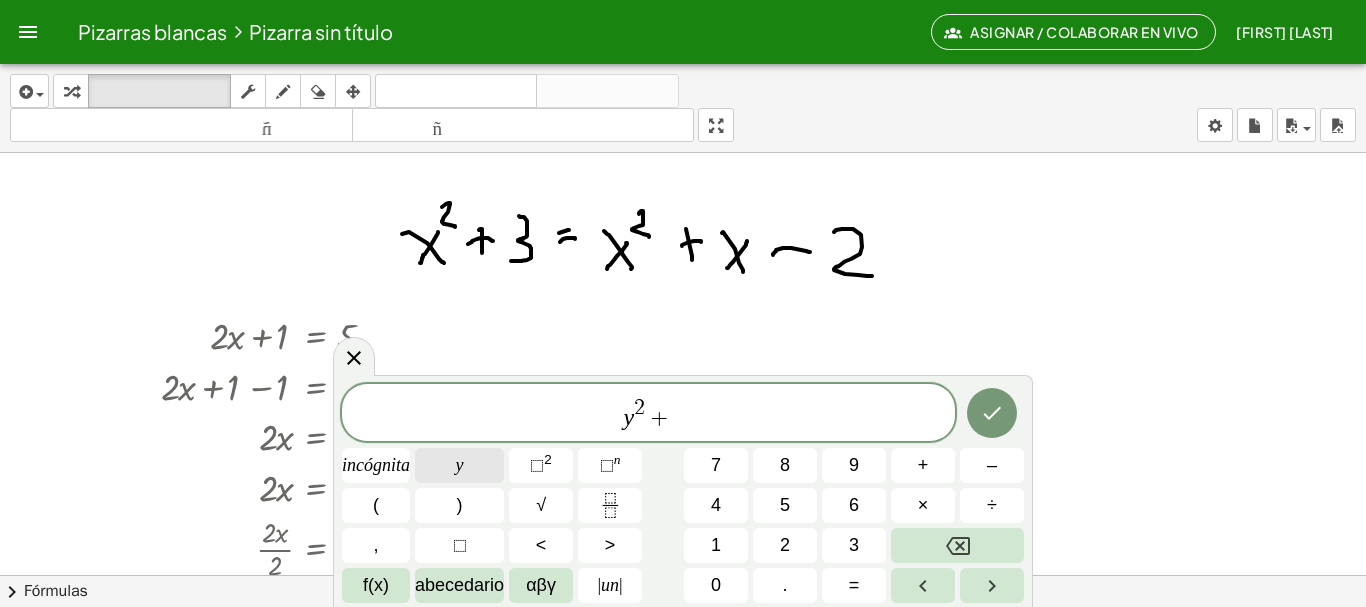 click on "y" at bounding box center [459, 465] 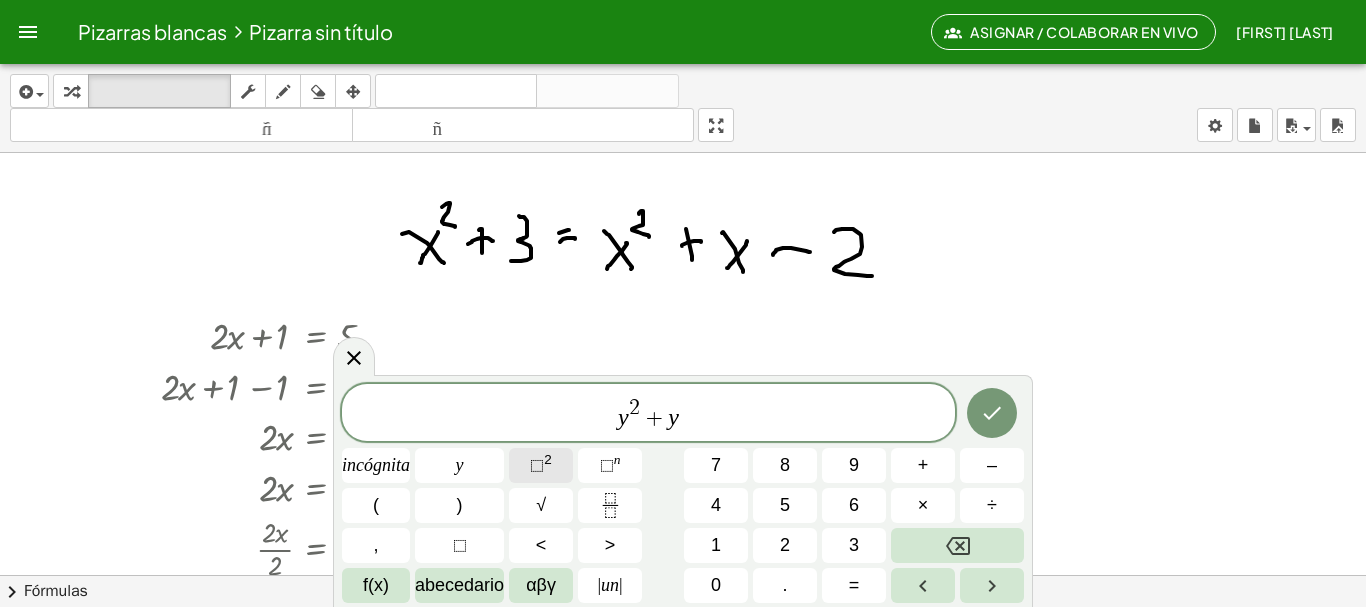 click on "⬚" at bounding box center [537, 465] 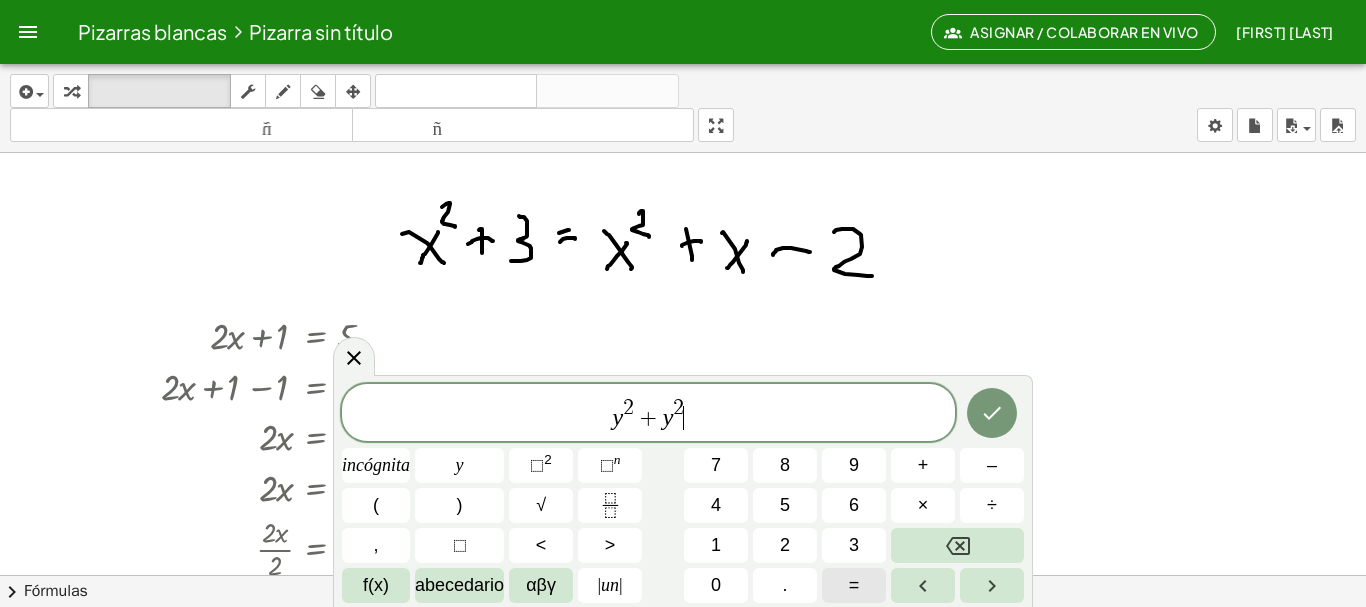 click on "=" at bounding box center [854, 585] 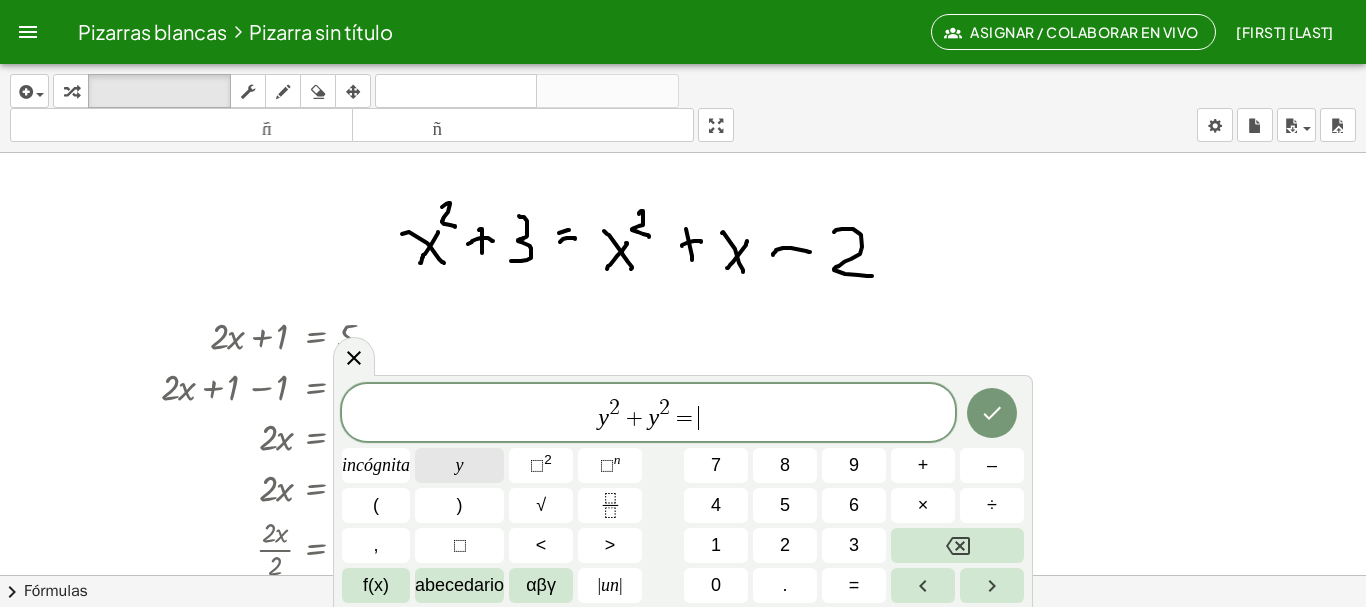 click on "y" at bounding box center (459, 465) 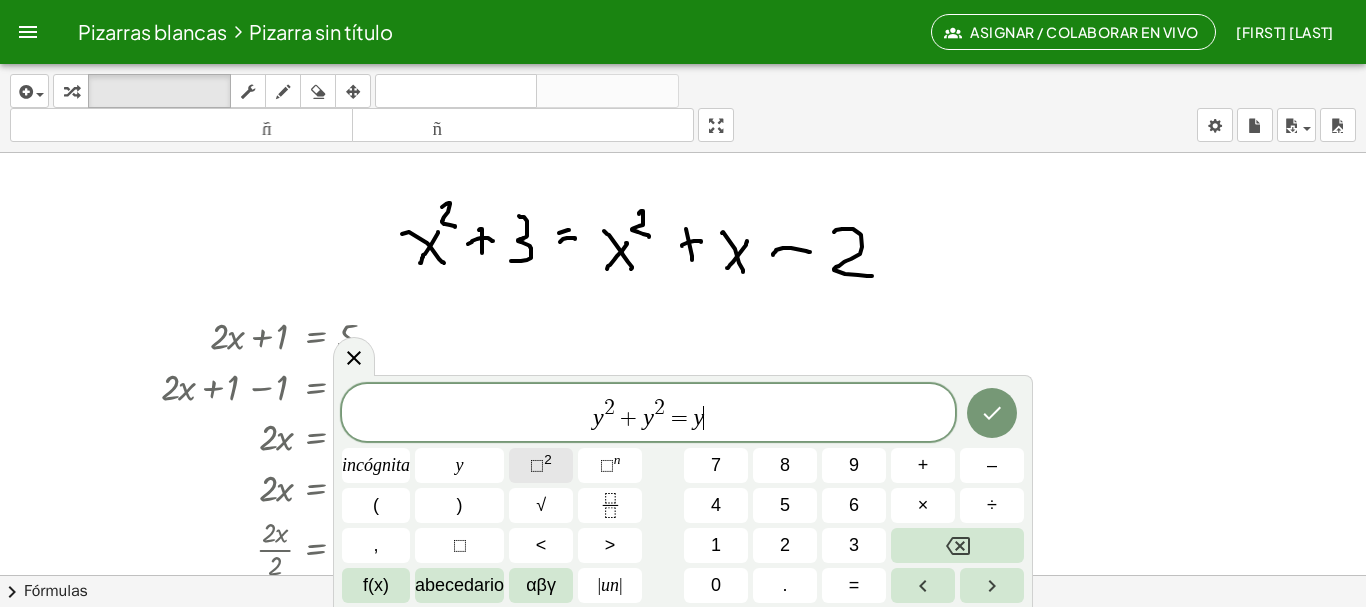 click on "⬚" at bounding box center [537, 465] 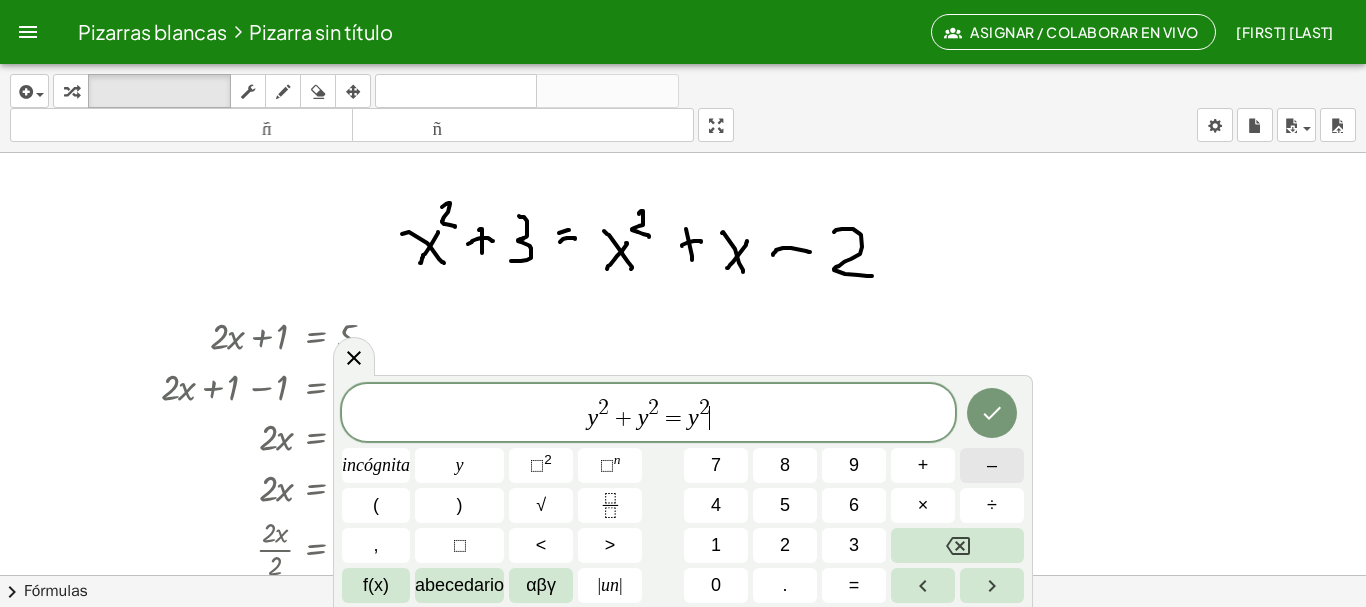 click on "–" at bounding box center [992, 465] 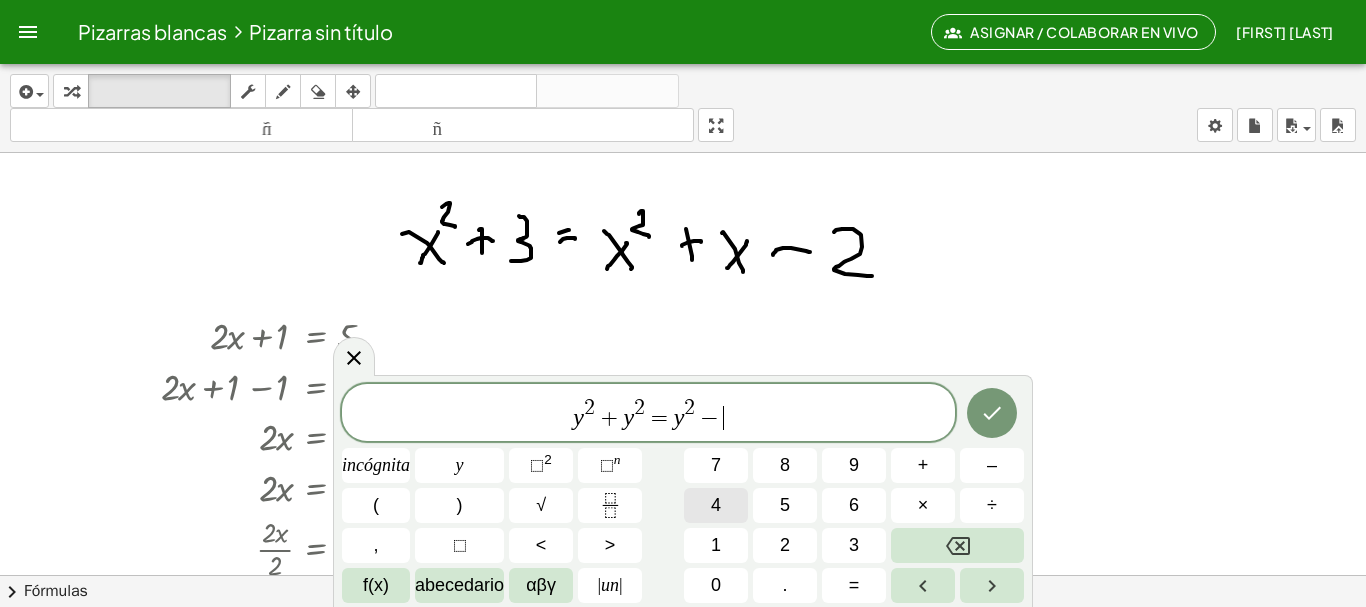 click on "4" at bounding box center (716, 505) 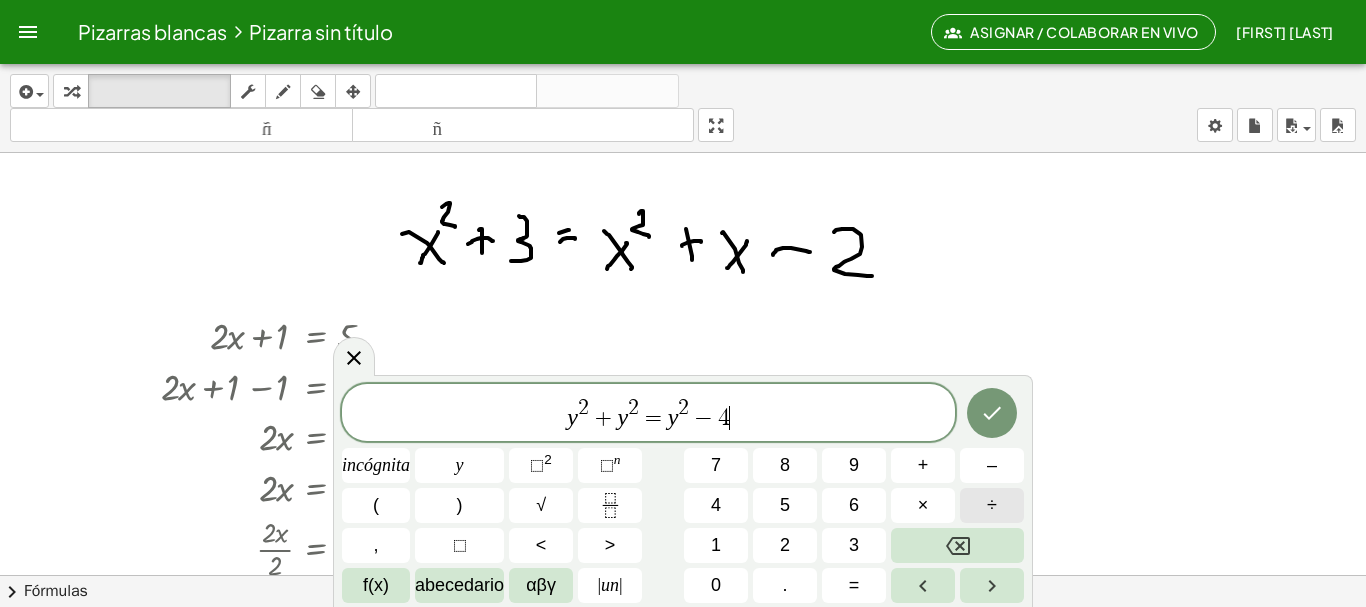 click on "÷" at bounding box center (992, 505) 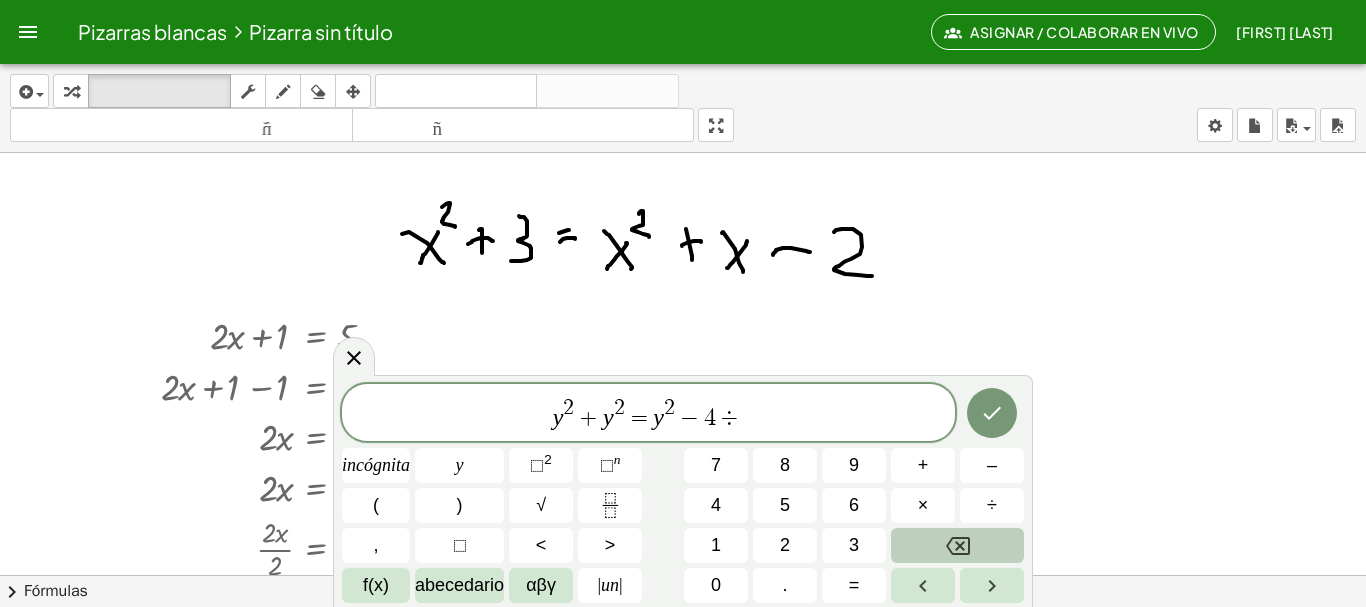 click 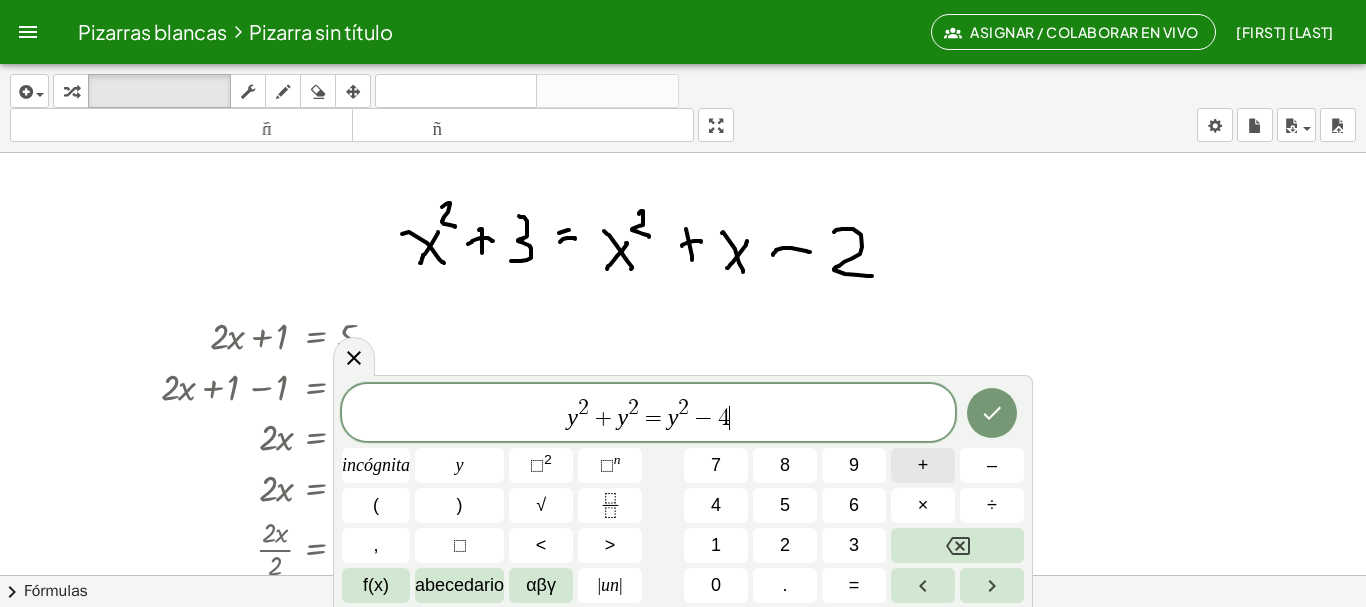 click on "+" at bounding box center [923, 465] 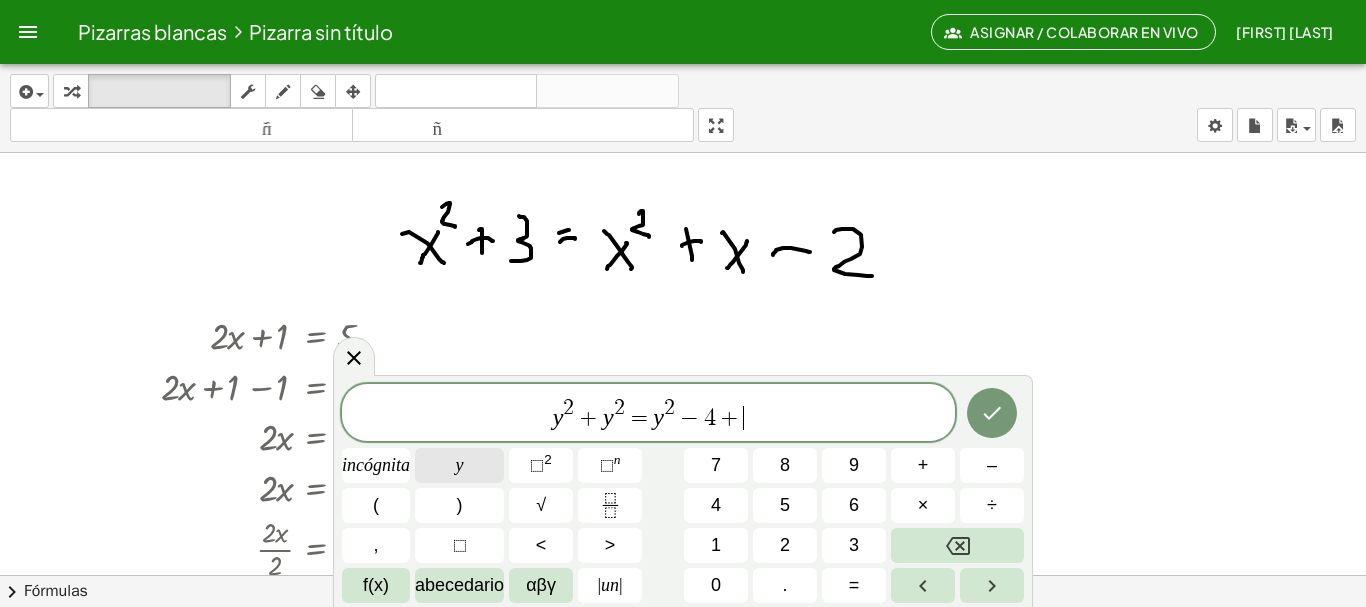 click on "y" at bounding box center [459, 465] 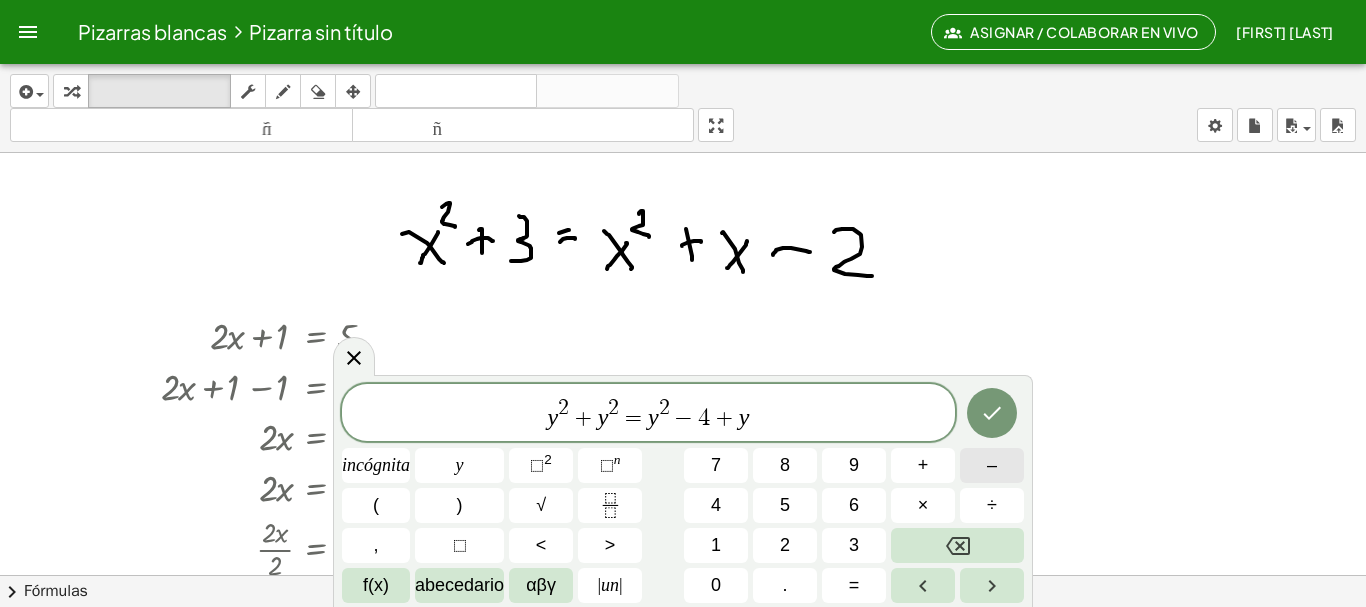 click on "–" at bounding box center (992, 465) 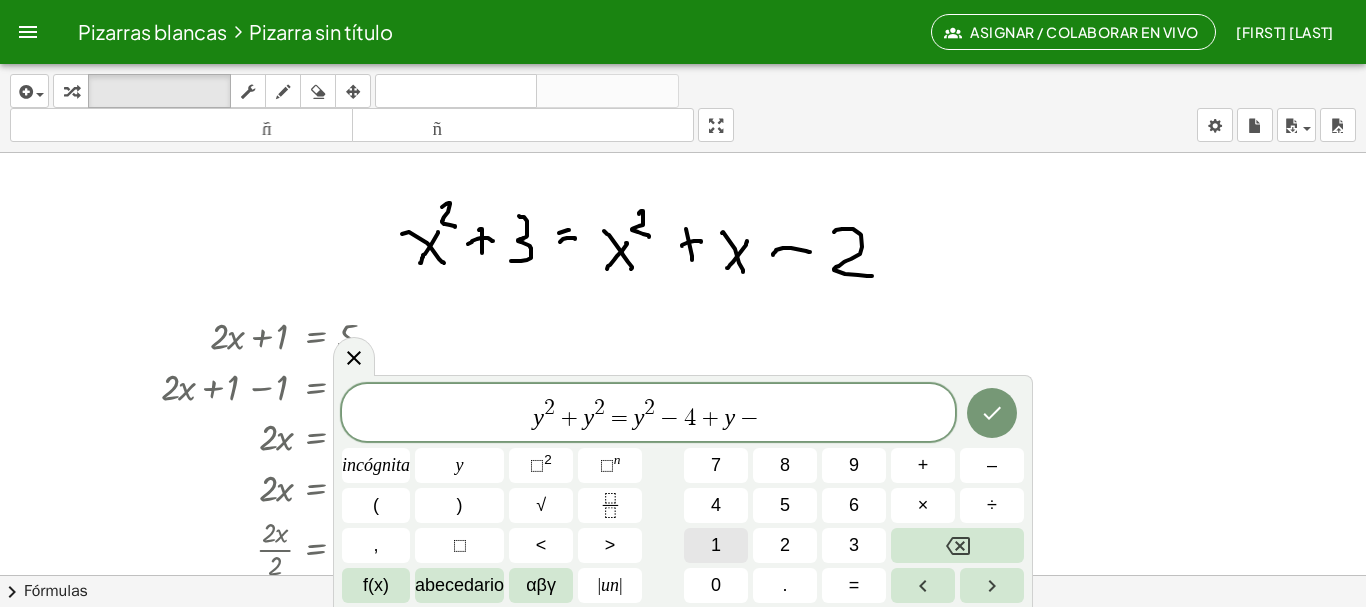 click on "1" at bounding box center [716, 545] 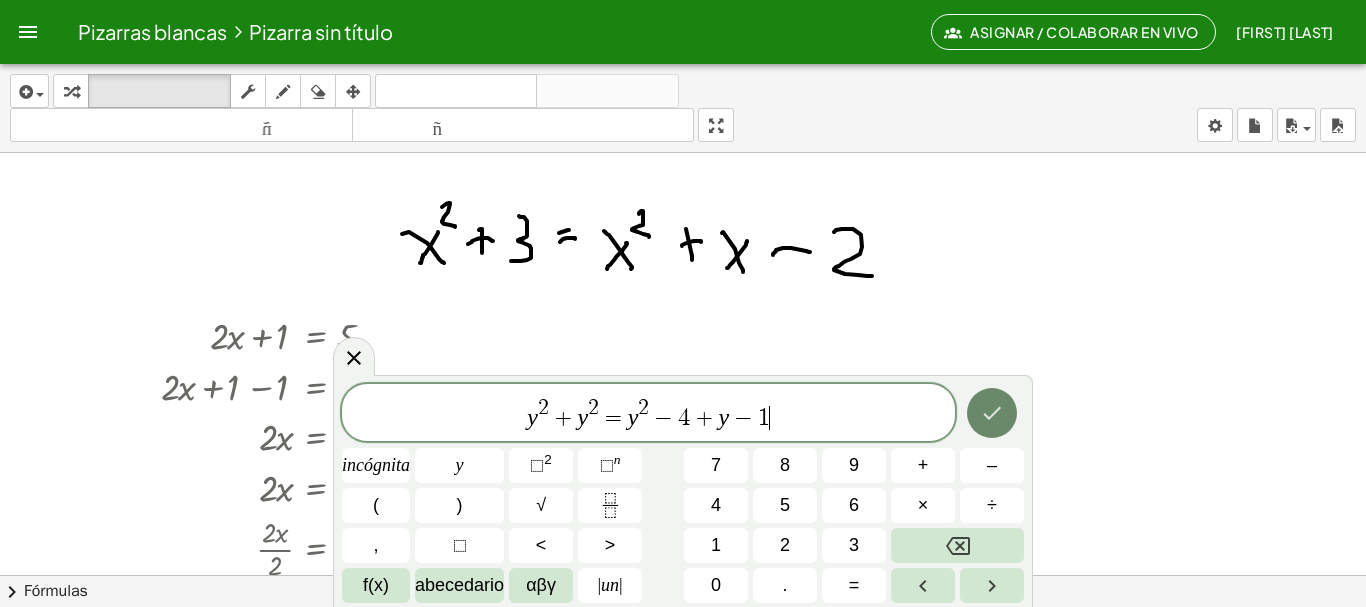click 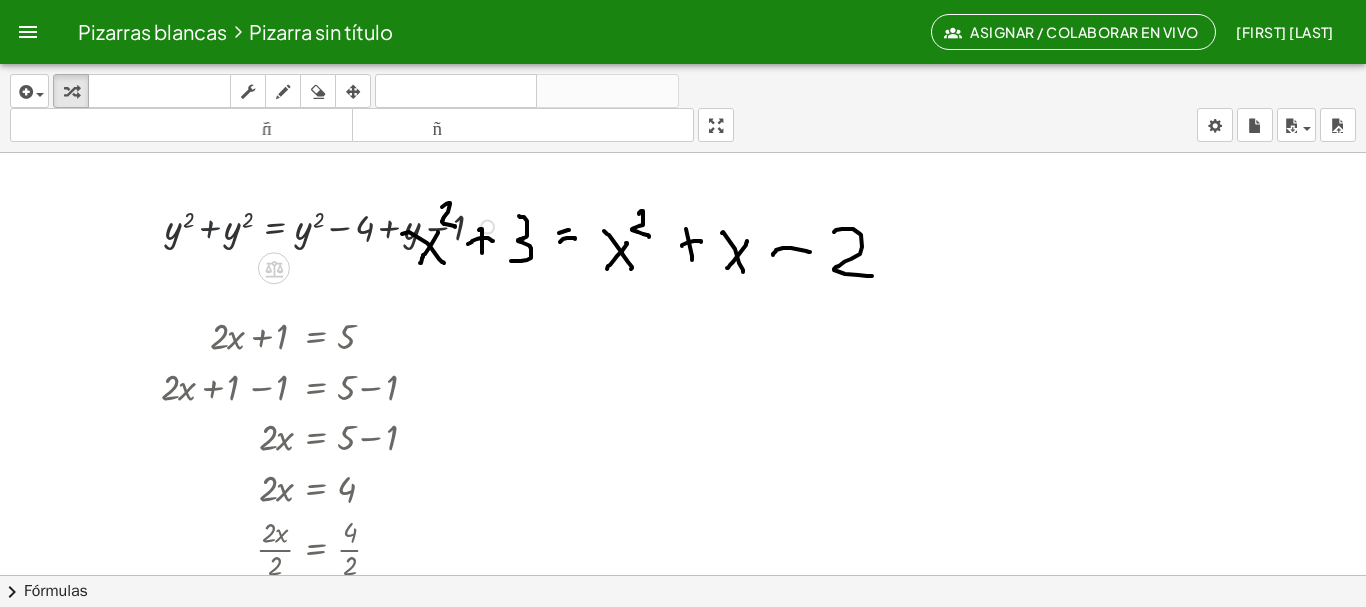click at bounding box center (335, 225) 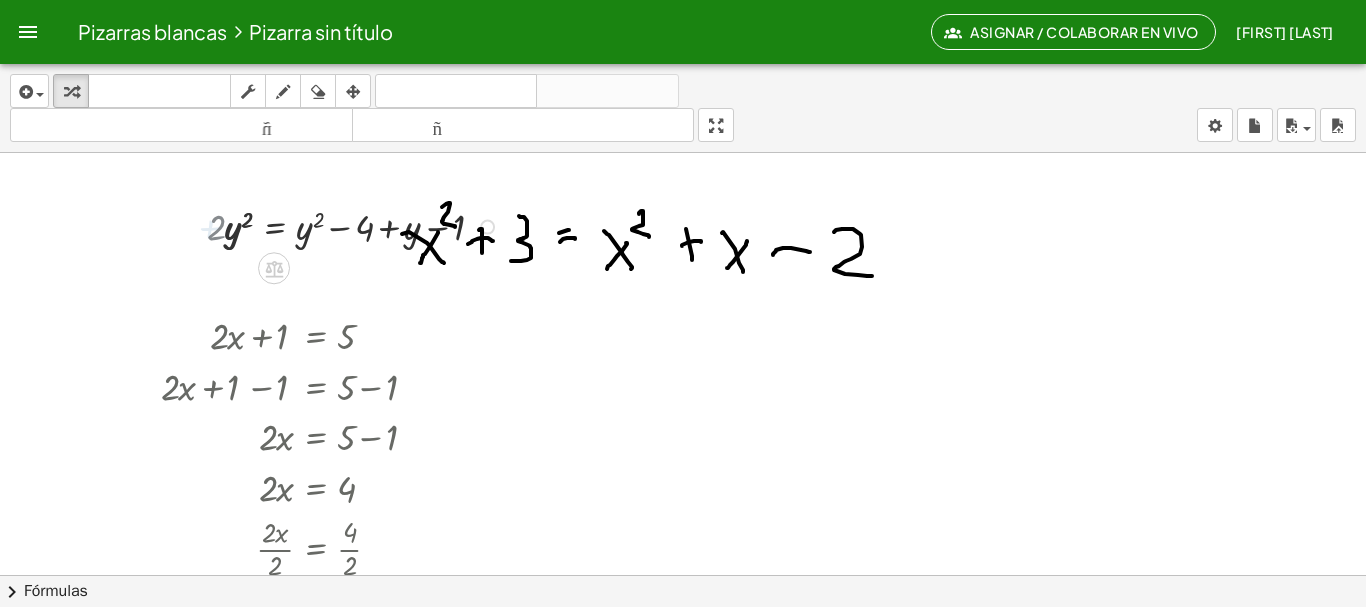 click at bounding box center (356, 225) 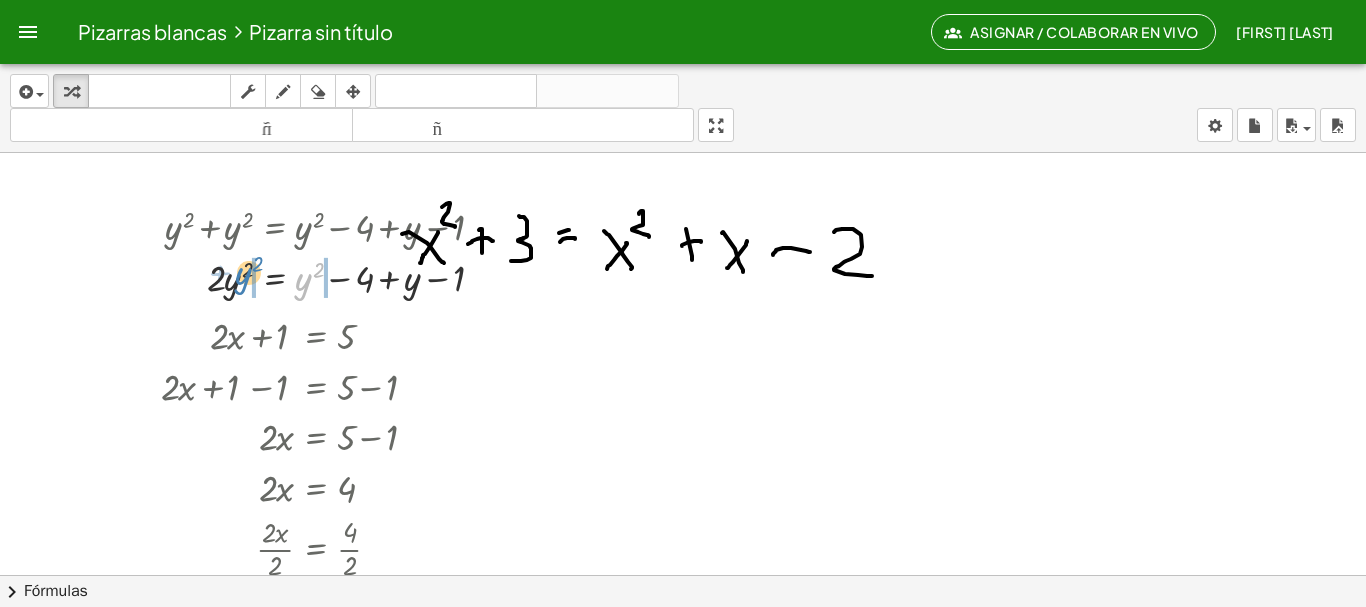 drag, startPoint x: 300, startPoint y: 284, endPoint x: 237, endPoint y: 278, distance: 63.28507 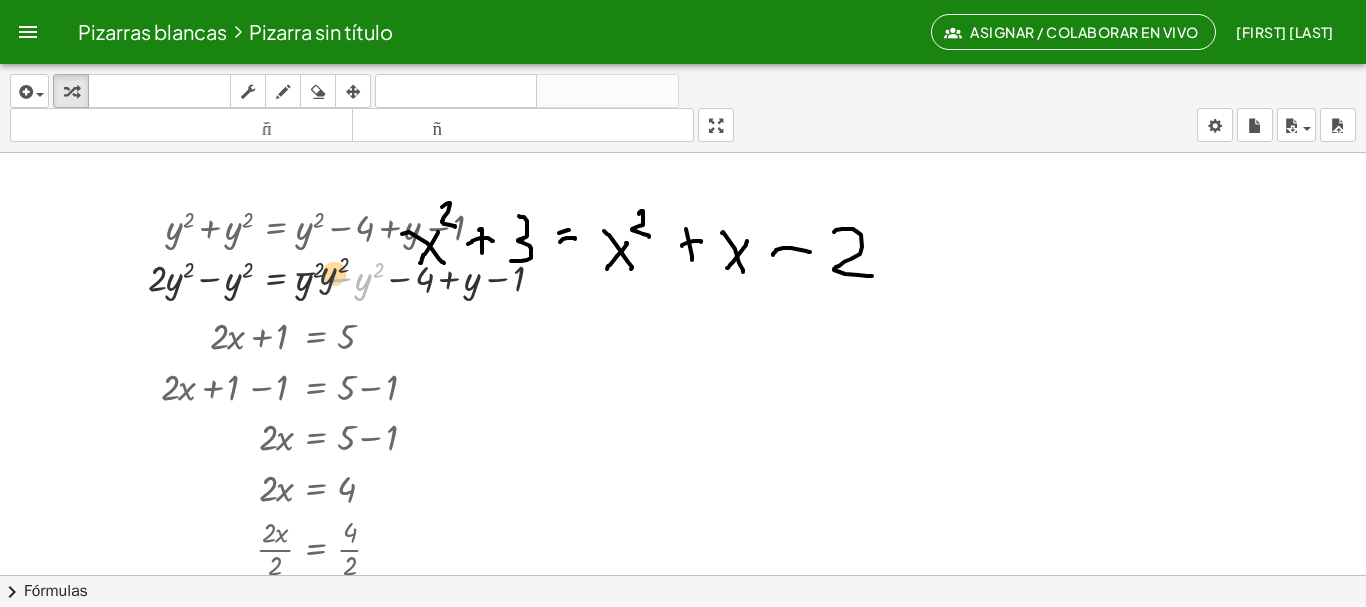 drag, startPoint x: 359, startPoint y: 289, endPoint x: 320, endPoint y: 283, distance: 39.45884 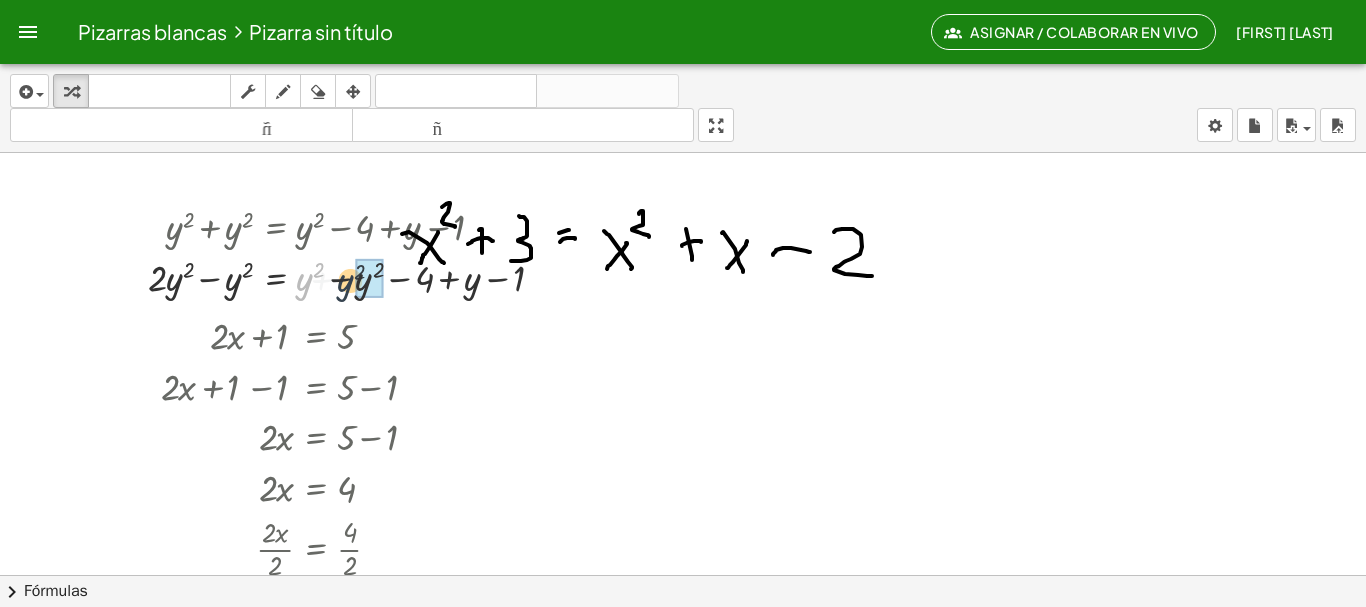 drag, startPoint x: 305, startPoint y: 283, endPoint x: 348, endPoint y: 285, distance: 43.046486 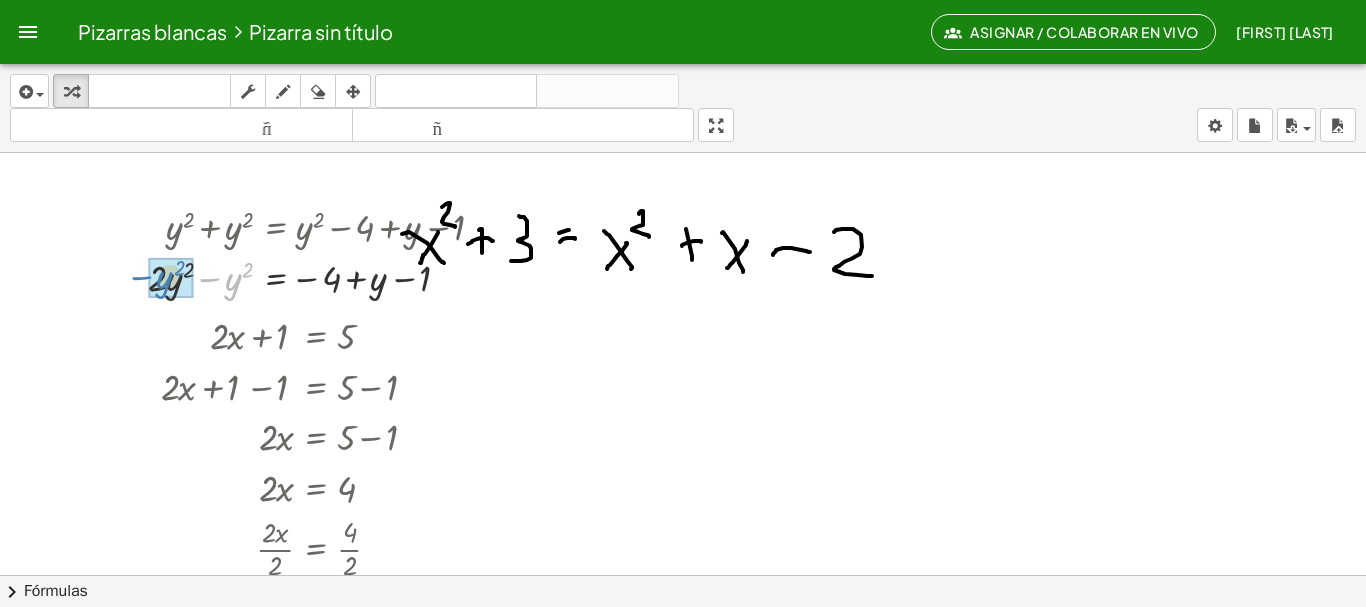 drag, startPoint x: 237, startPoint y: 287, endPoint x: 167, endPoint y: 285, distance: 70.028564 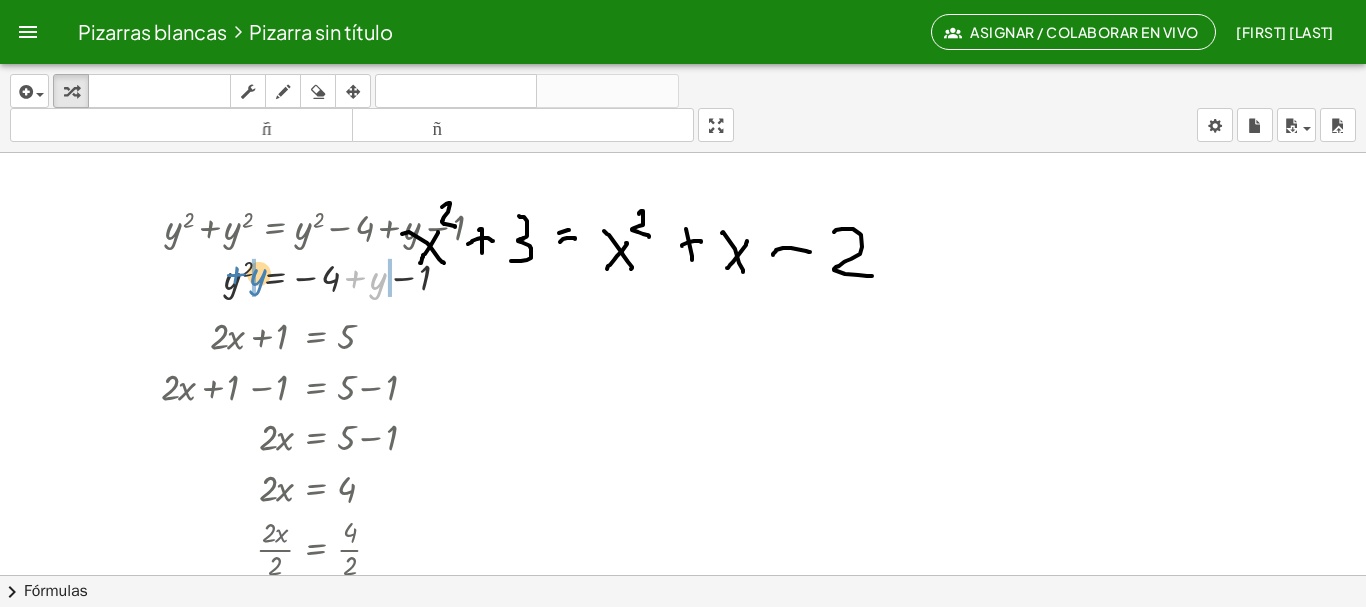drag, startPoint x: 375, startPoint y: 290, endPoint x: 257, endPoint y: 285, distance: 118.10589 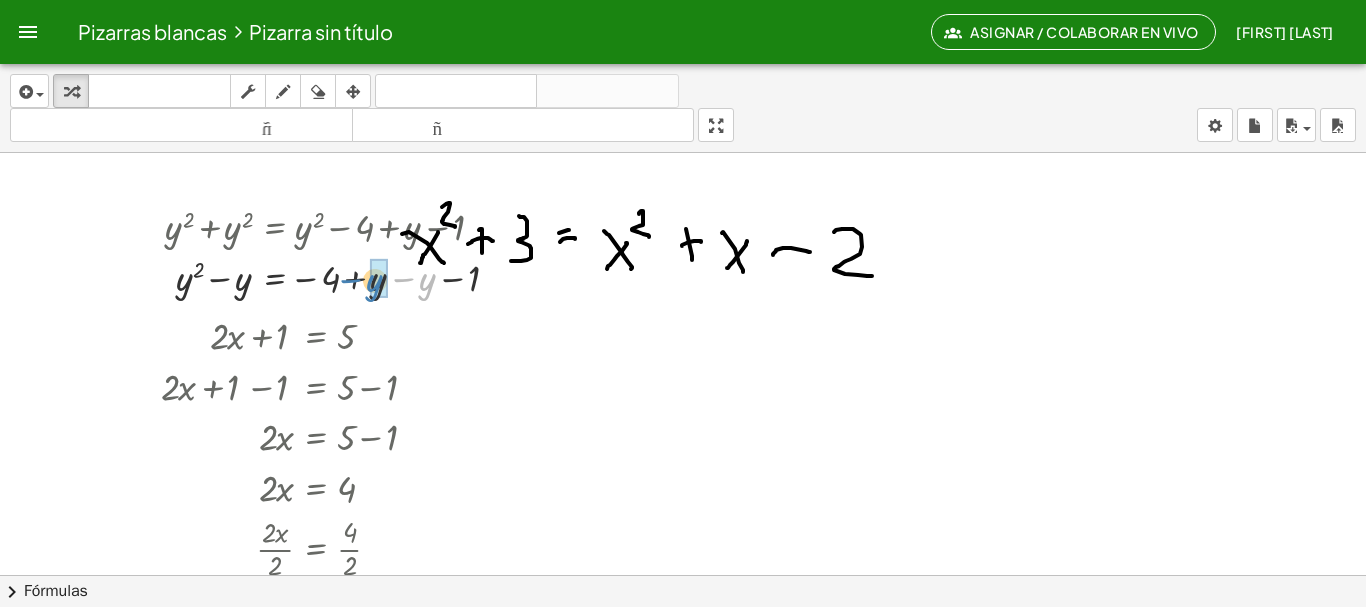 drag, startPoint x: 417, startPoint y: 289, endPoint x: 363, endPoint y: 291, distance: 54.037025 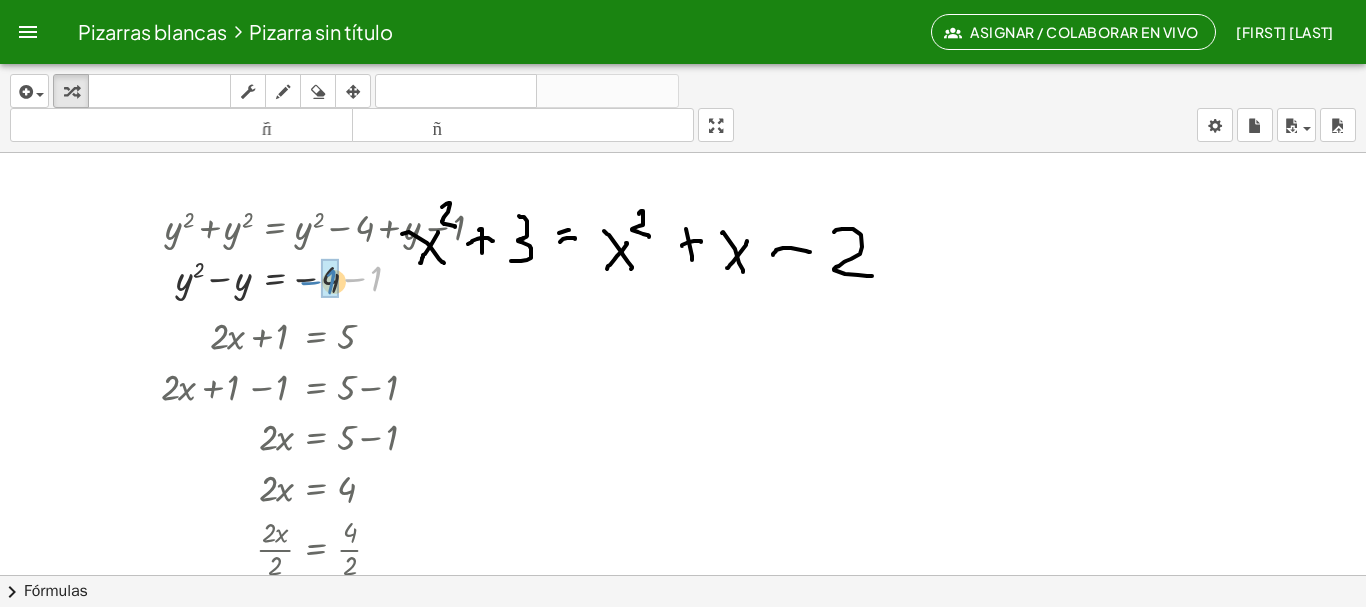 drag, startPoint x: 369, startPoint y: 284, endPoint x: 324, endPoint y: 287, distance: 45.099888 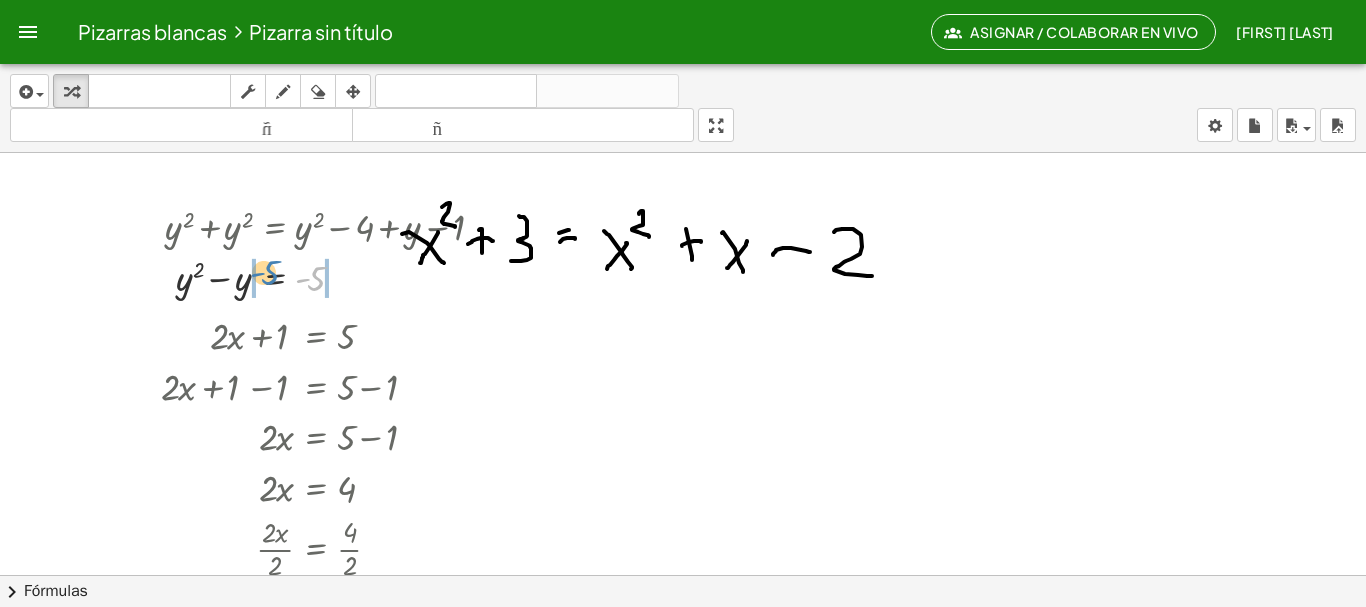 drag, startPoint x: 317, startPoint y: 286, endPoint x: 271, endPoint y: 280, distance: 46.389652 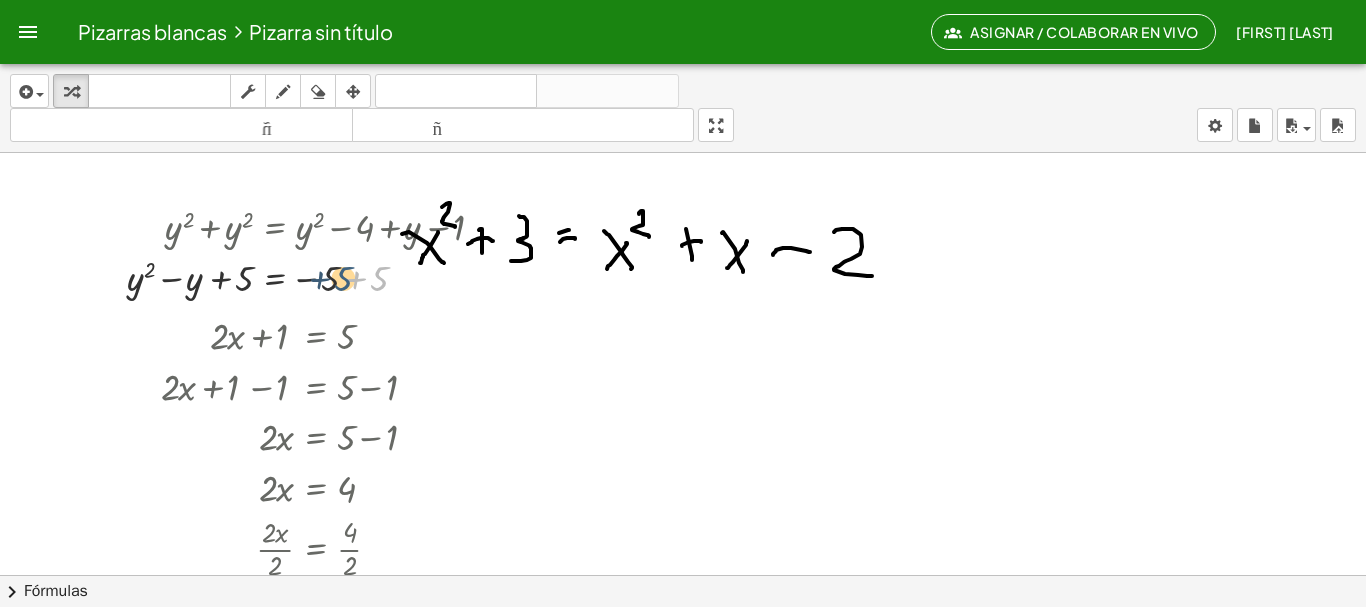 drag, startPoint x: 372, startPoint y: 280, endPoint x: 336, endPoint y: 280, distance: 36 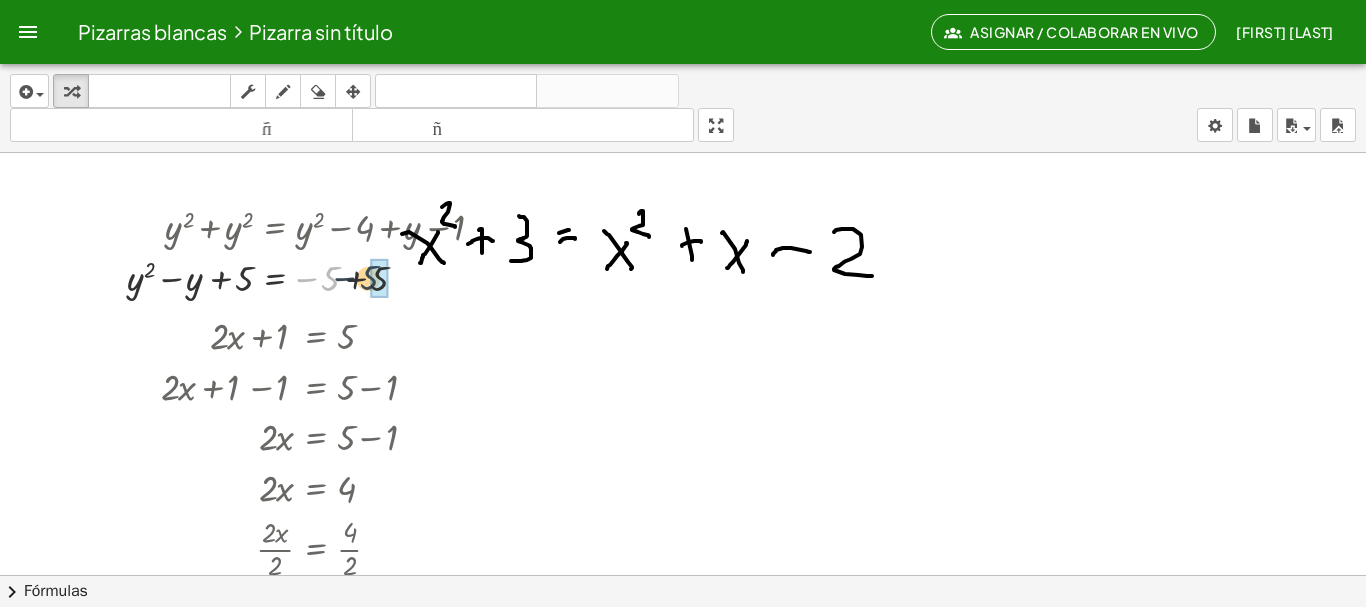 drag, startPoint x: 329, startPoint y: 274, endPoint x: 363, endPoint y: 278, distance: 34.234486 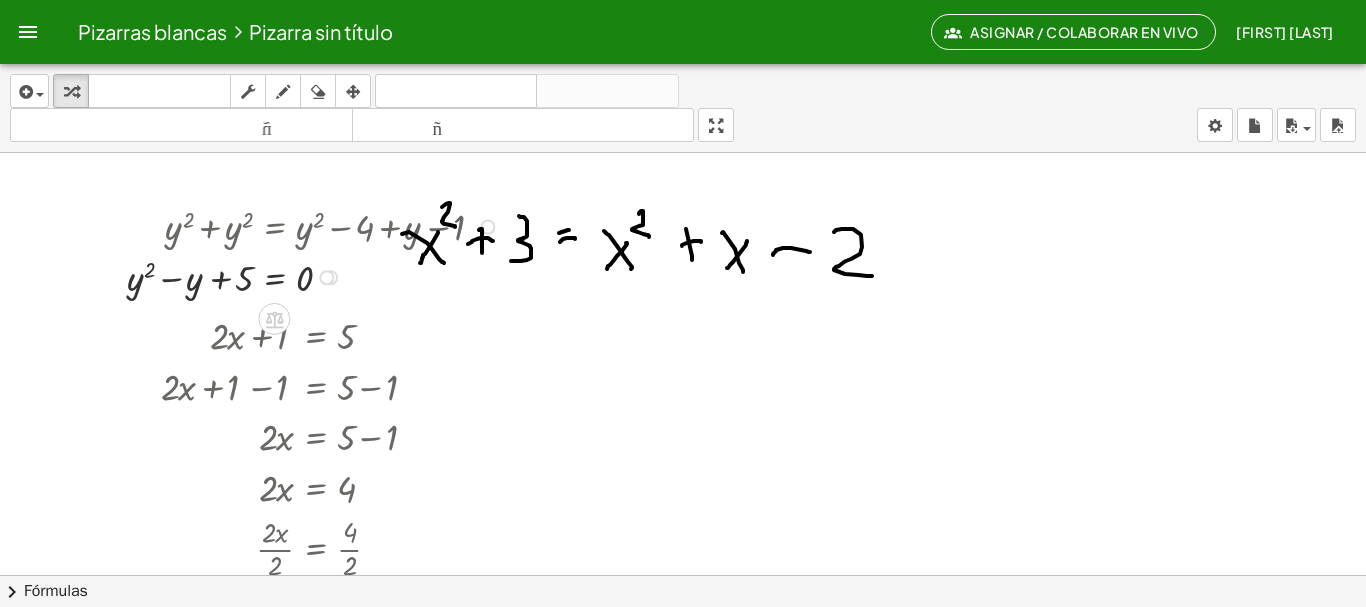 click at bounding box center [316, 276] 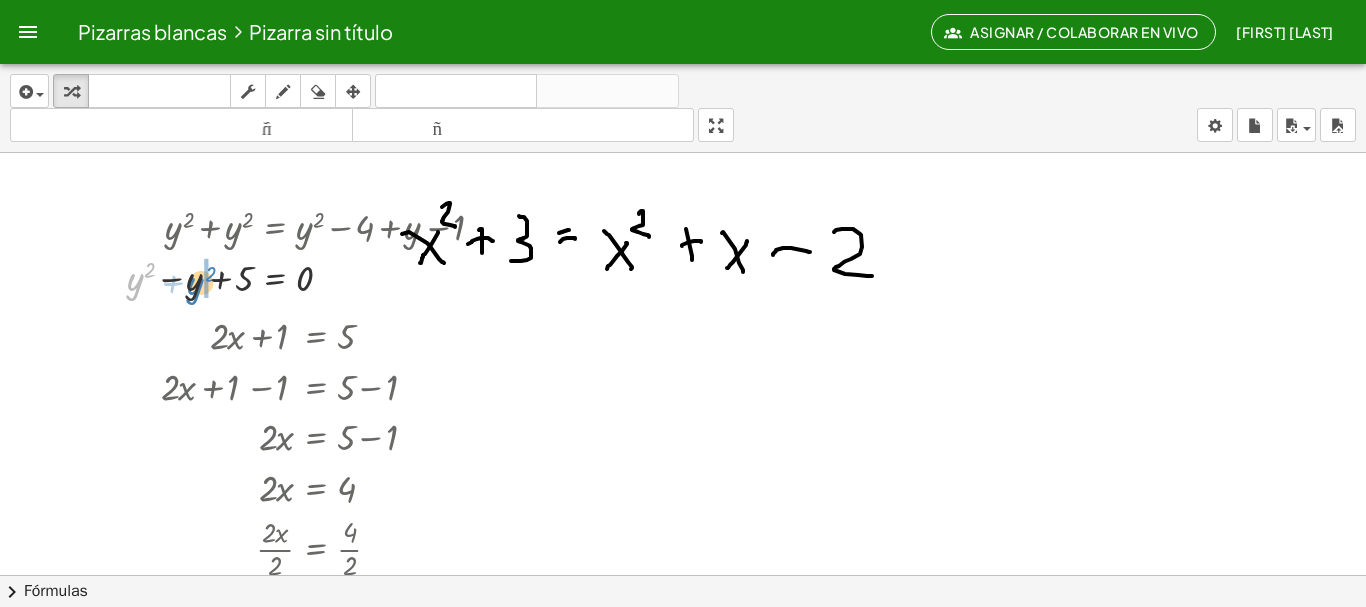 drag, startPoint x: 135, startPoint y: 282, endPoint x: 195, endPoint y: 286, distance: 60.133186 